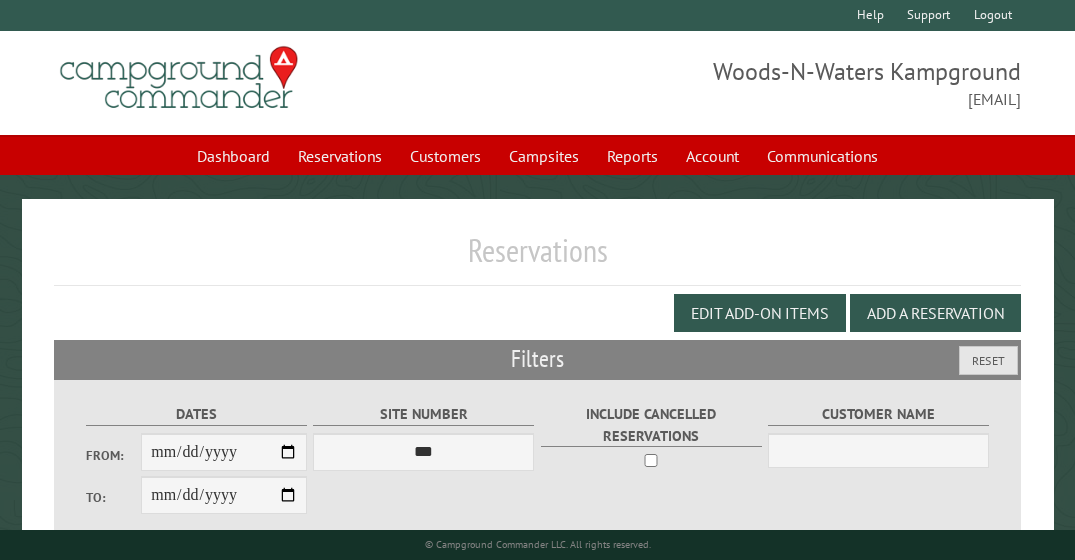 scroll, scrollTop: 523, scrollLeft: 0, axis: vertical 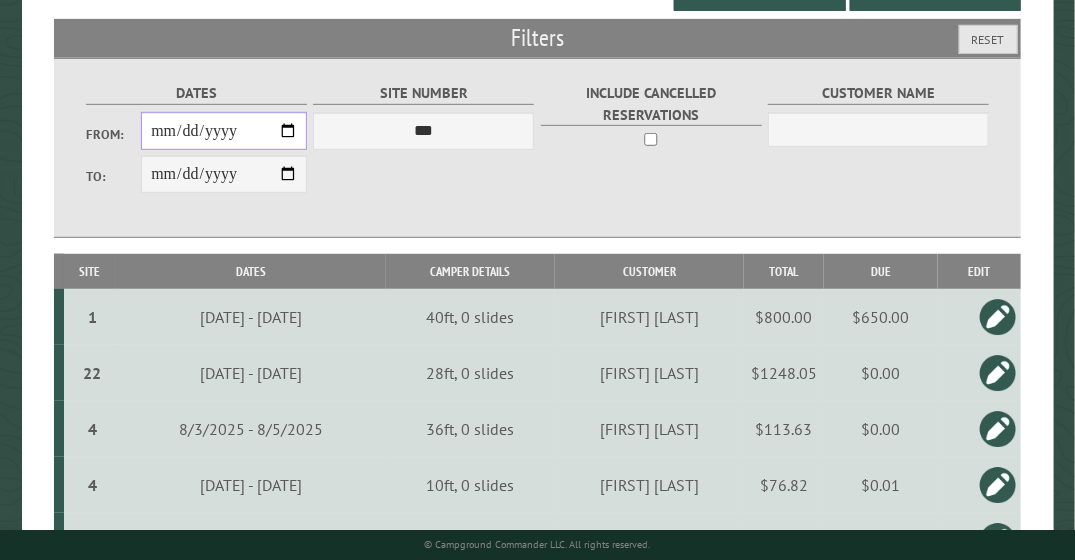 click on "**********" at bounding box center [224, 131] 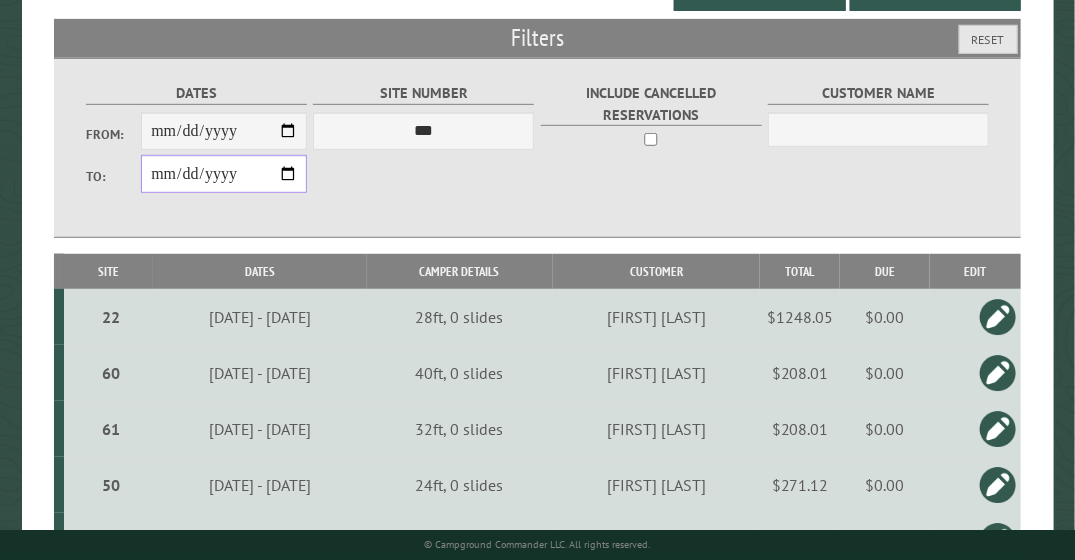 click on "**********" at bounding box center [224, 174] 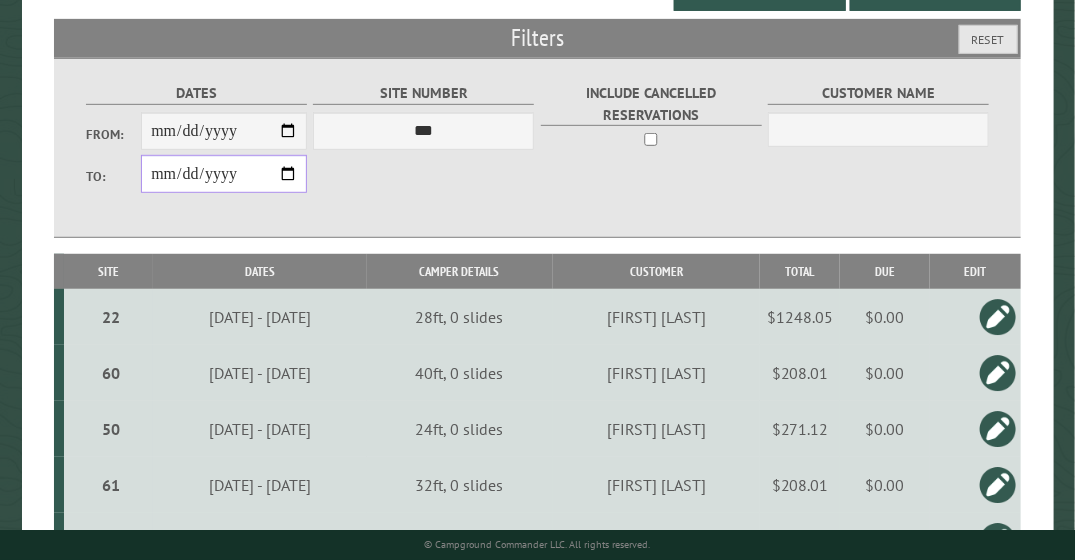 type on "**********" 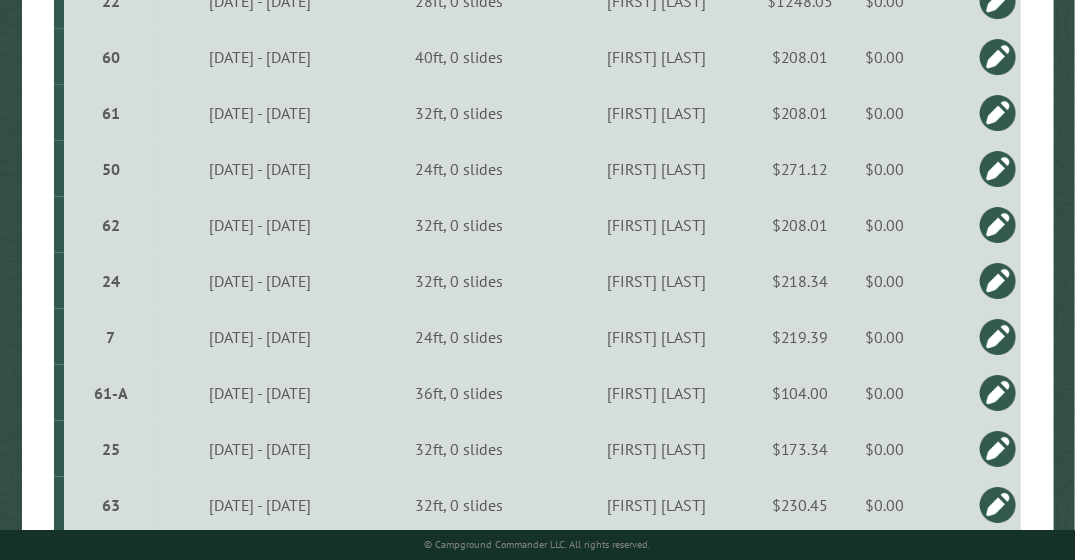 scroll, scrollTop: 638, scrollLeft: 0, axis: vertical 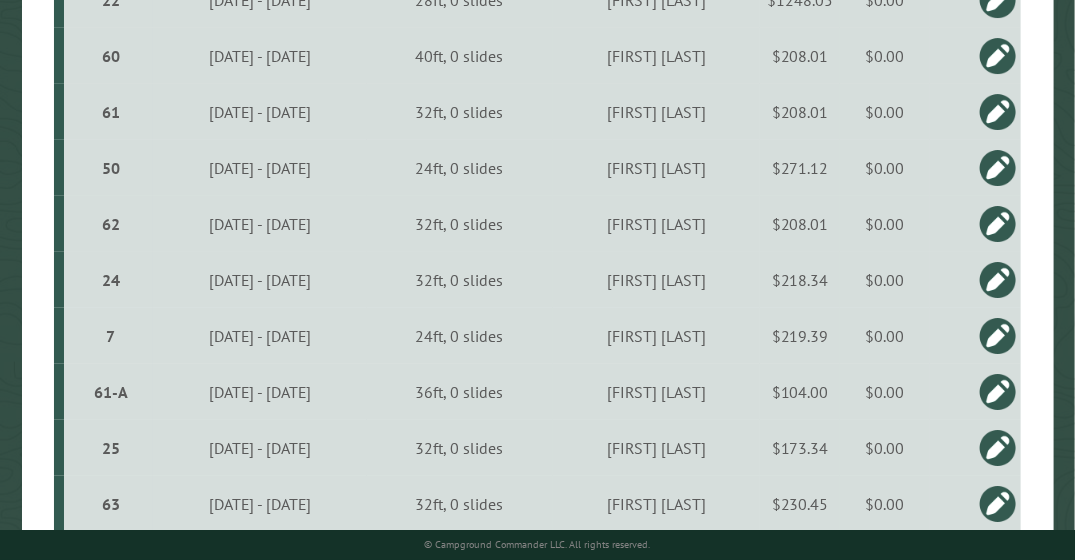 click at bounding box center (998, 280) 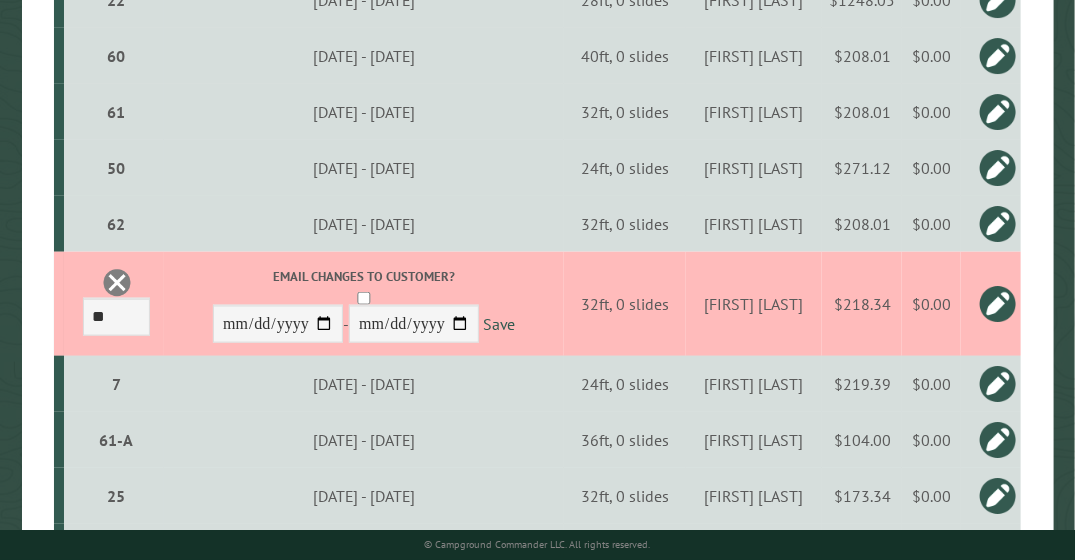 click at bounding box center (998, 304) 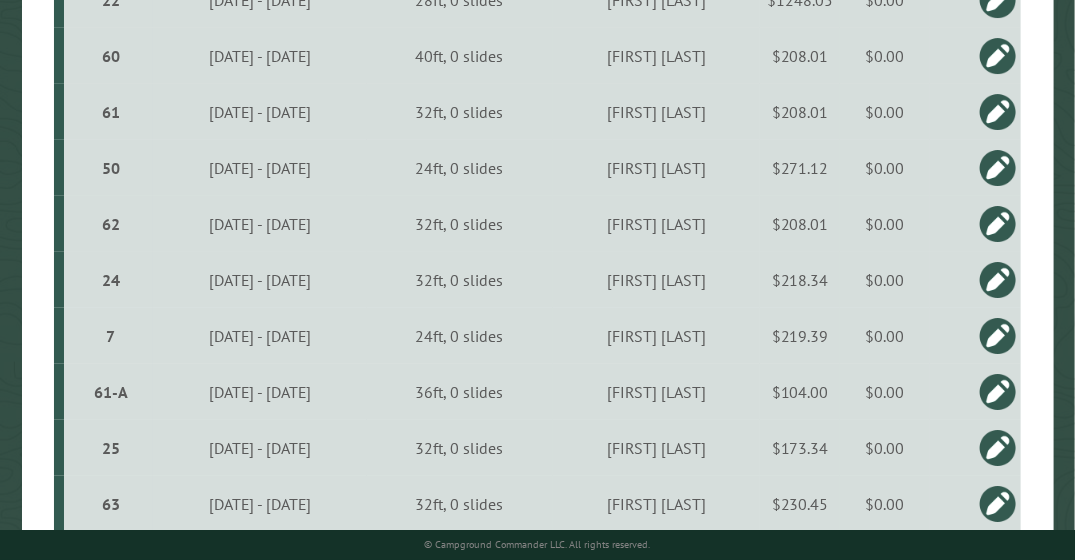 click on "24" at bounding box center [111, 280] 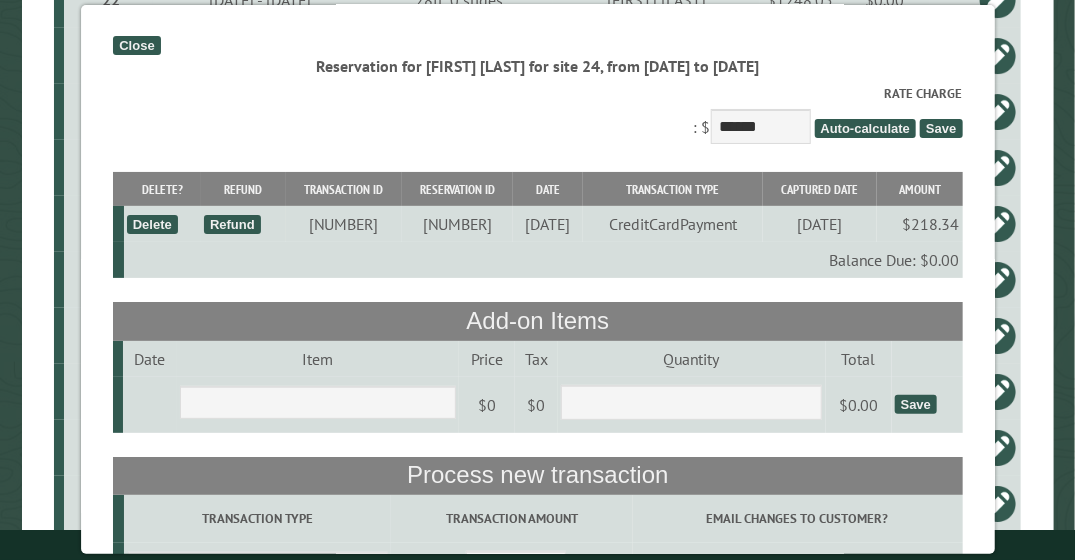 scroll, scrollTop: 0, scrollLeft: 0, axis: both 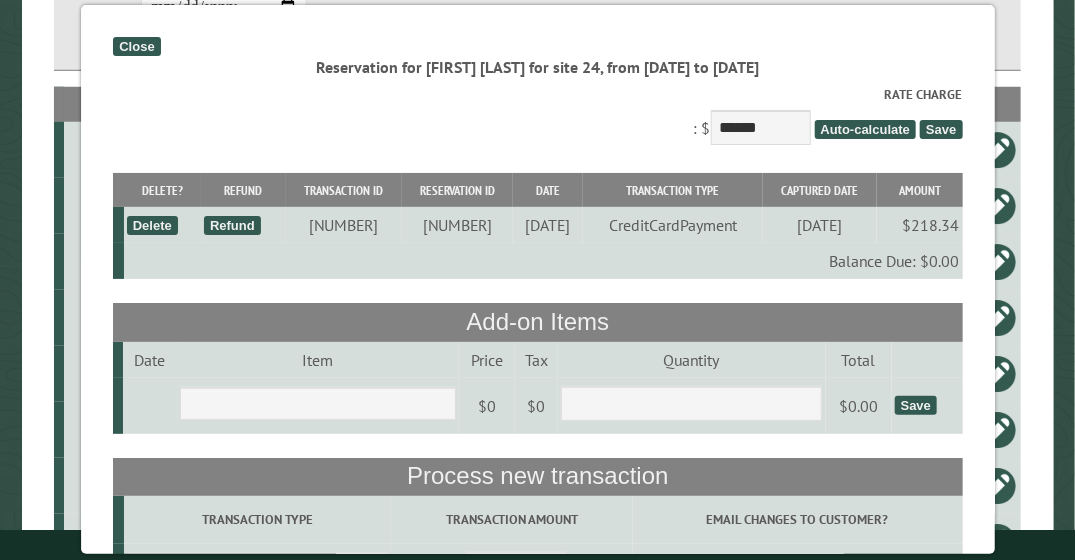 click on "Close" at bounding box center (136, 46) 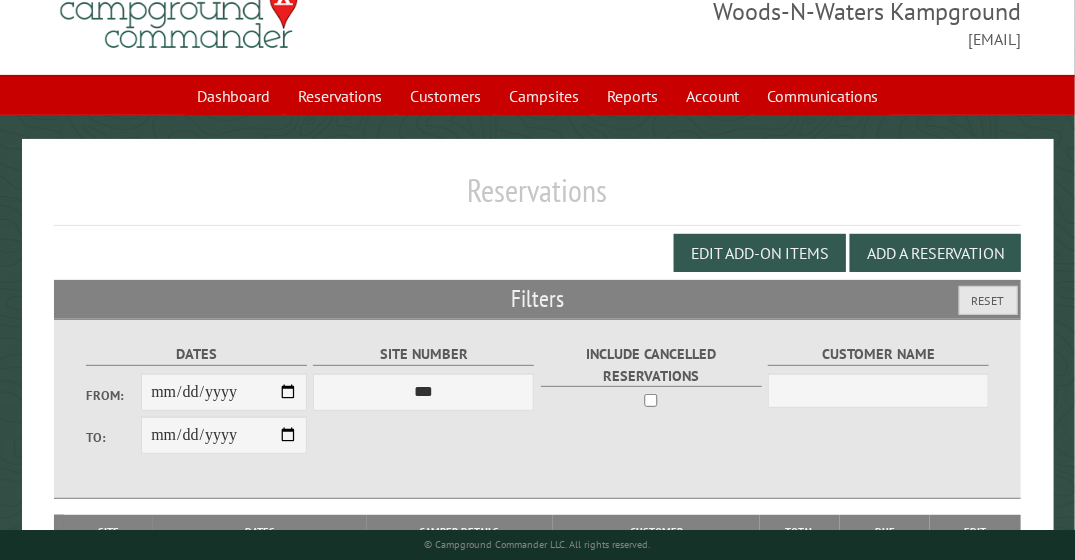 scroll, scrollTop: 58, scrollLeft: 0, axis: vertical 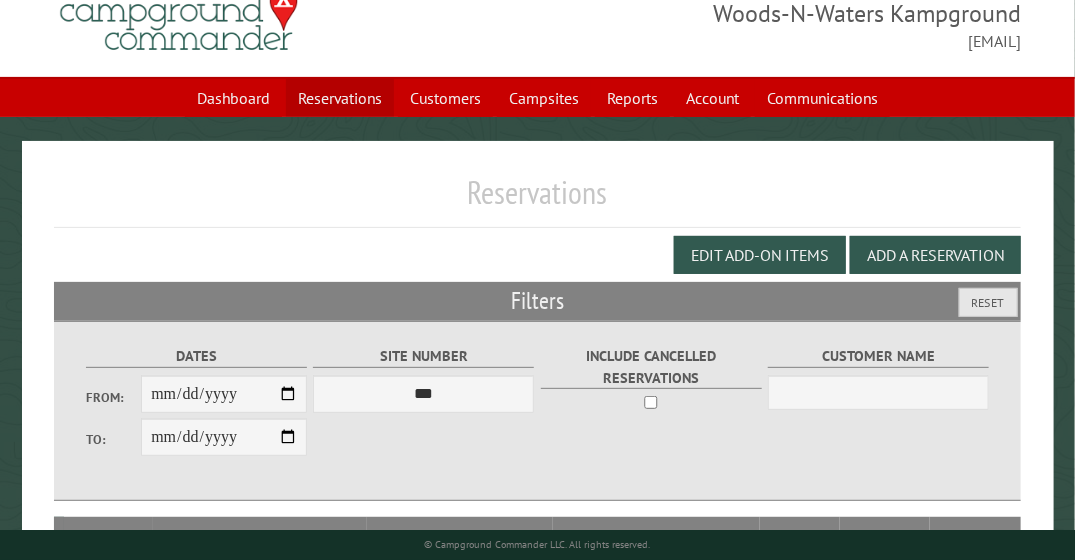 click on "Reservations" at bounding box center [340, 98] 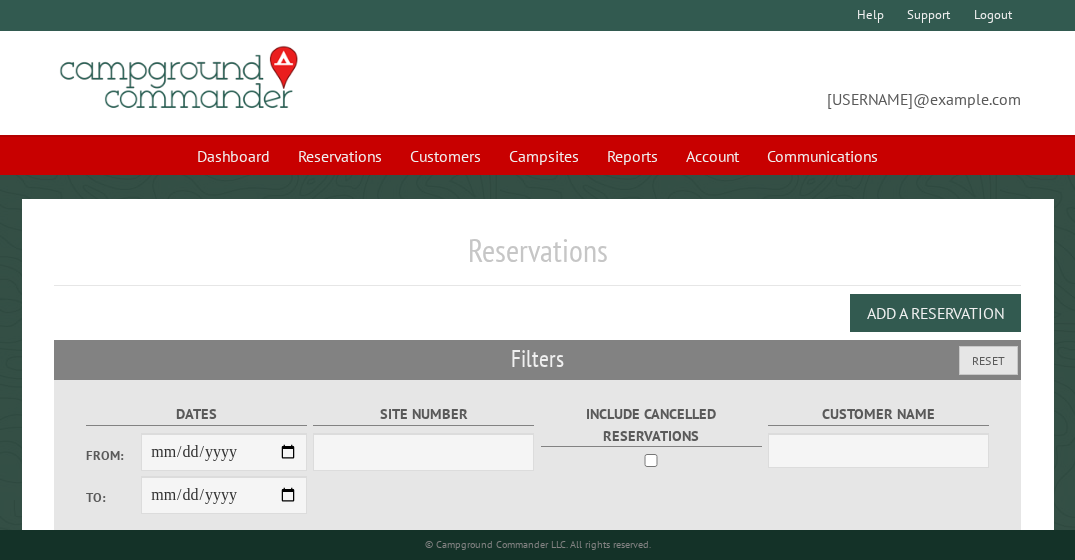 scroll, scrollTop: 0, scrollLeft: 0, axis: both 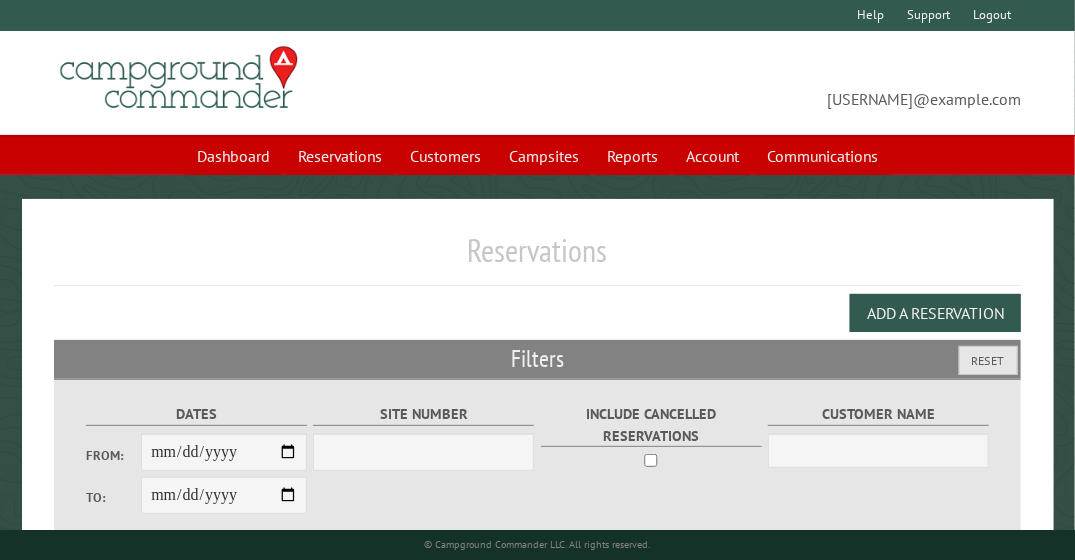 select on "***" 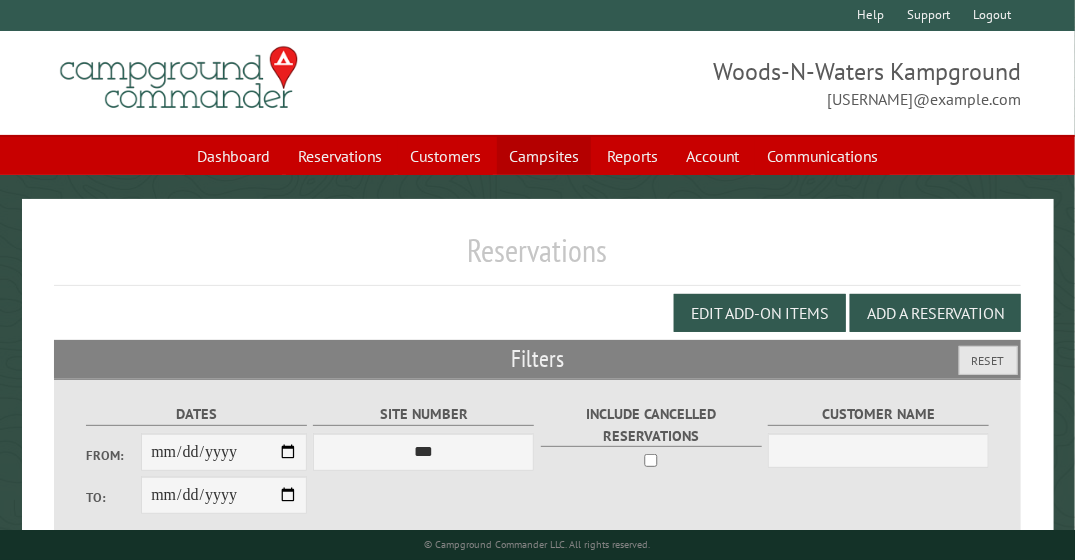 click on "Campsites" at bounding box center [544, 156] 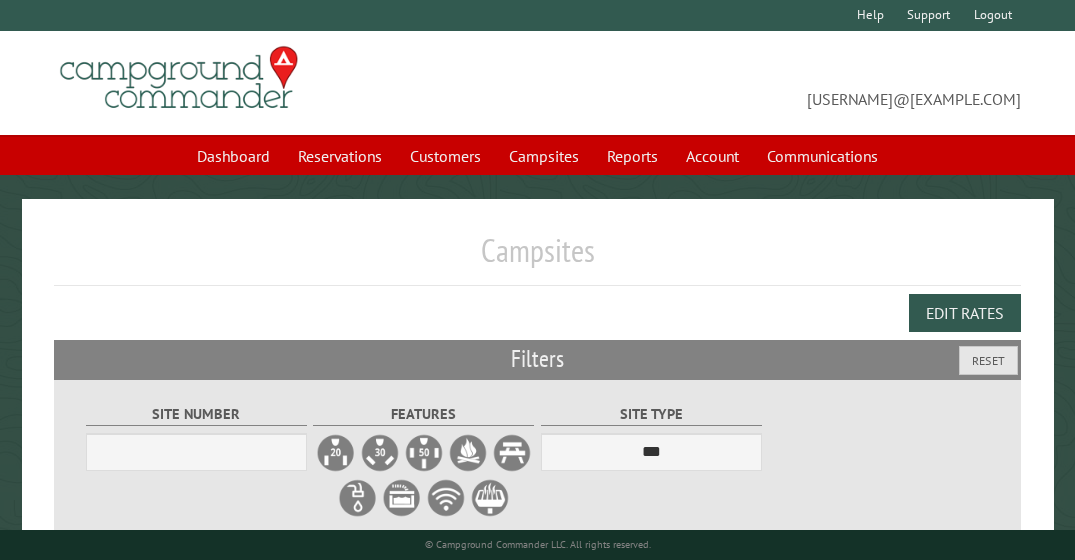 scroll, scrollTop: 0, scrollLeft: 0, axis: both 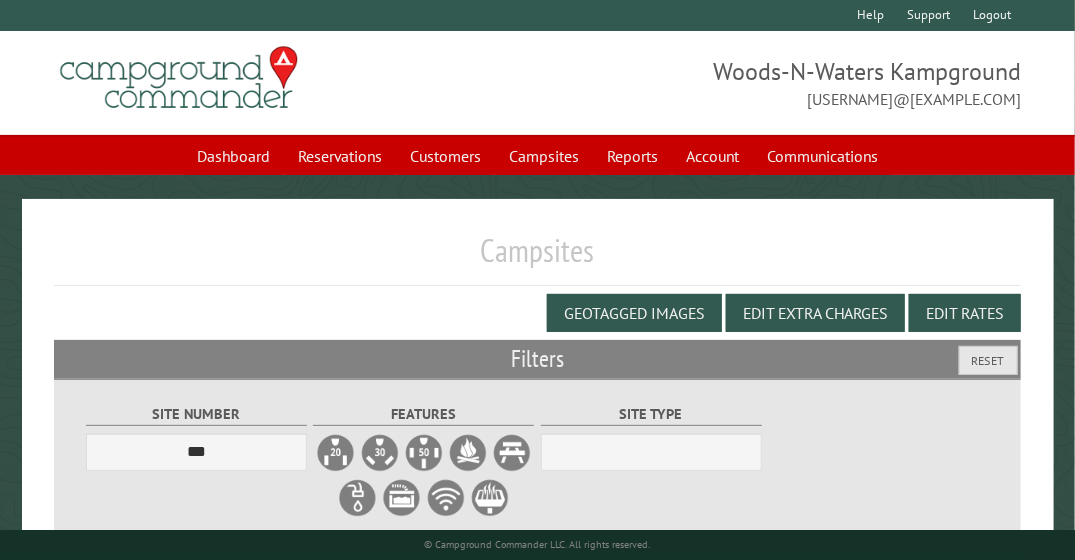 select on "***" 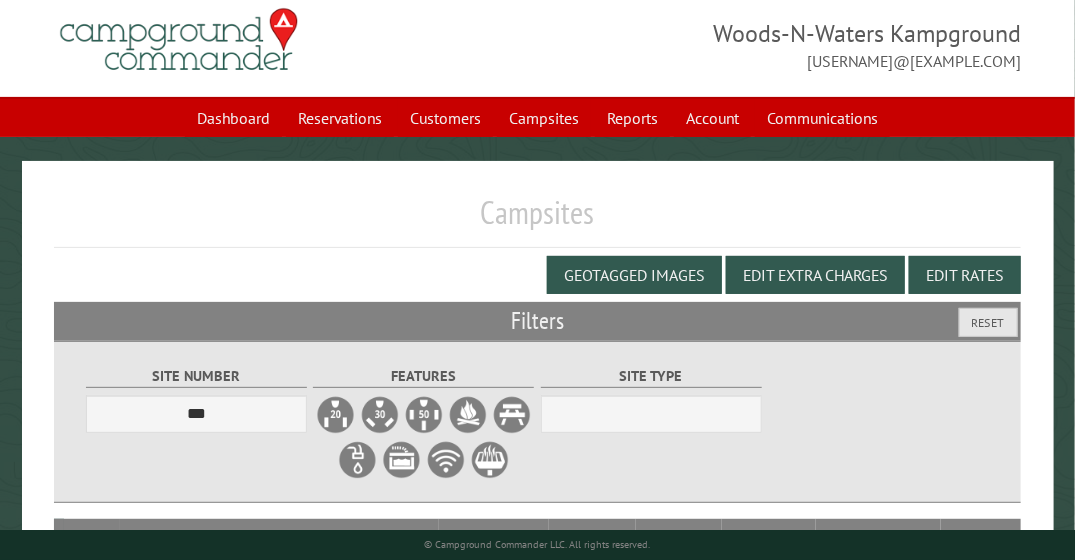 scroll, scrollTop: 37, scrollLeft: 0, axis: vertical 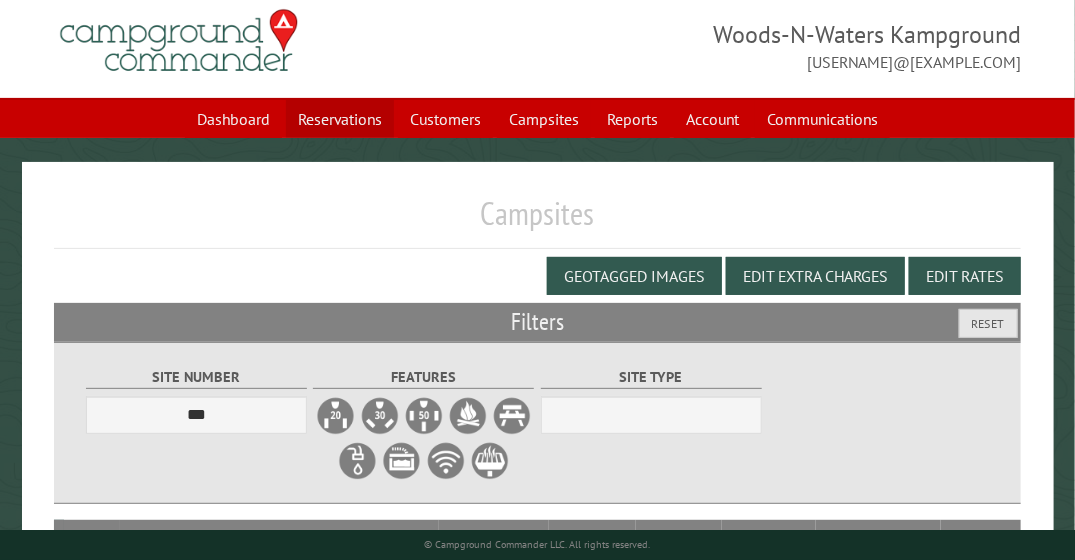 click on "Reservations" at bounding box center [340, 119] 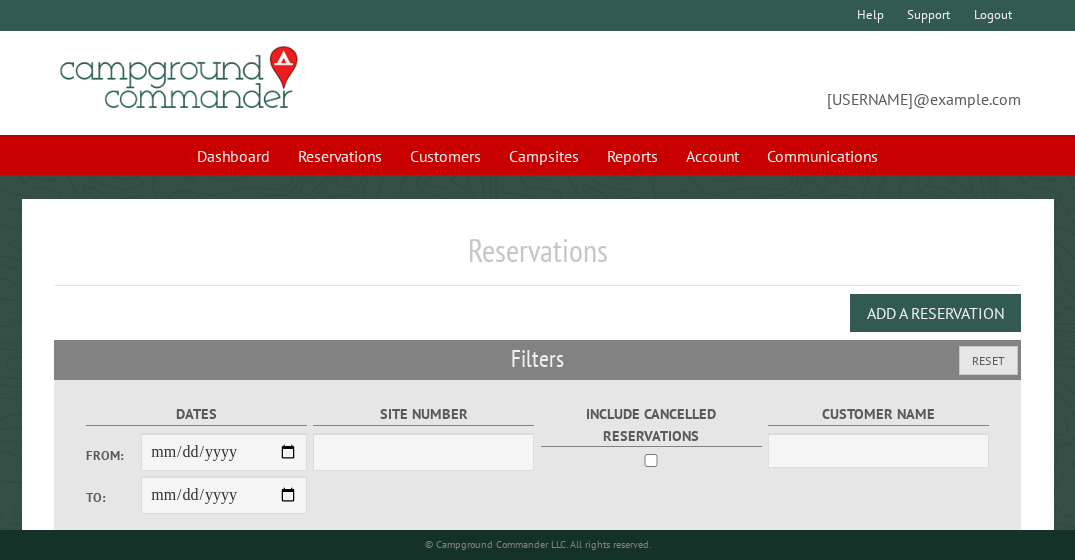 scroll, scrollTop: 0, scrollLeft: 0, axis: both 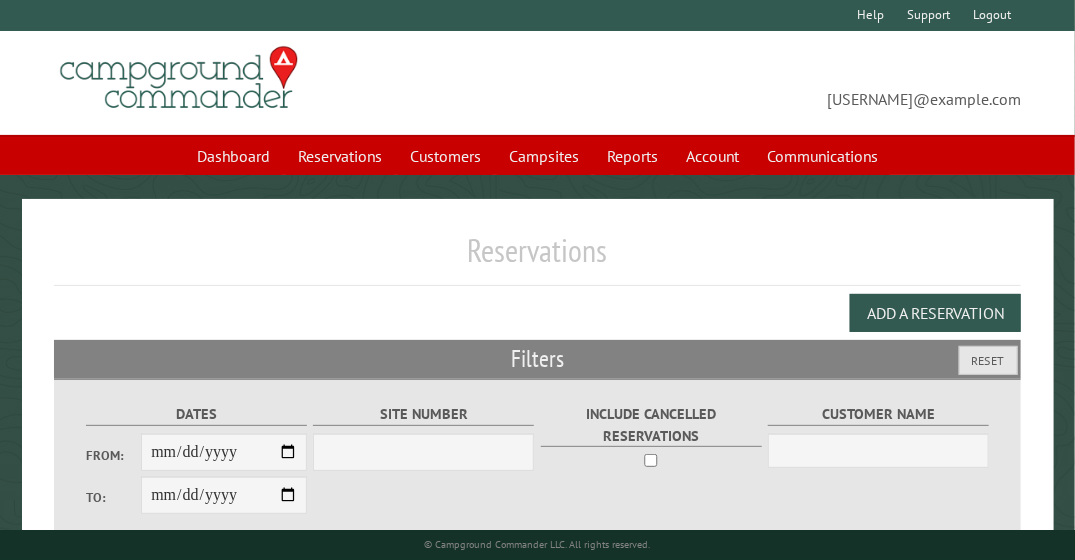 select on "***" 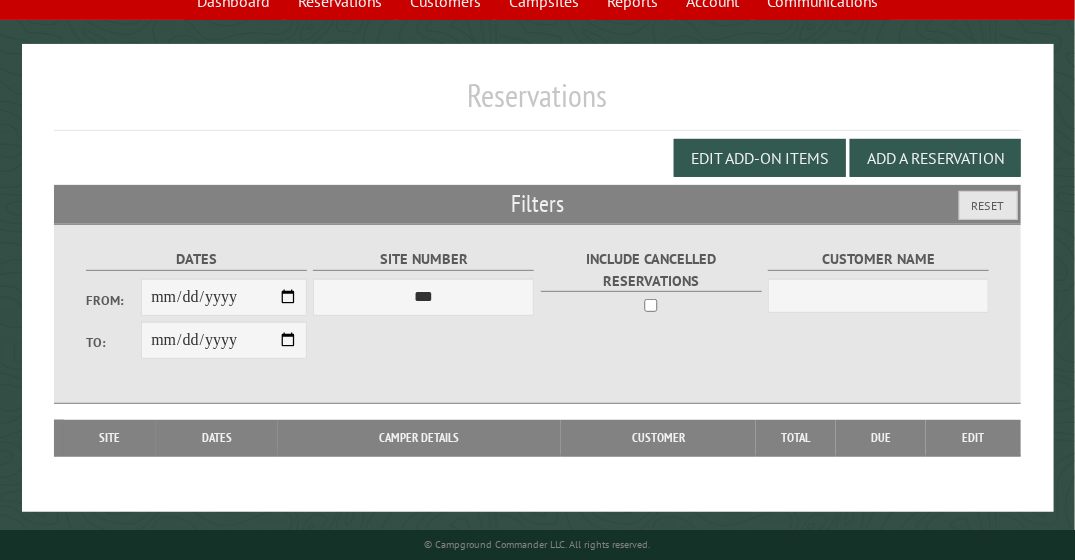 scroll, scrollTop: 44, scrollLeft: 0, axis: vertical 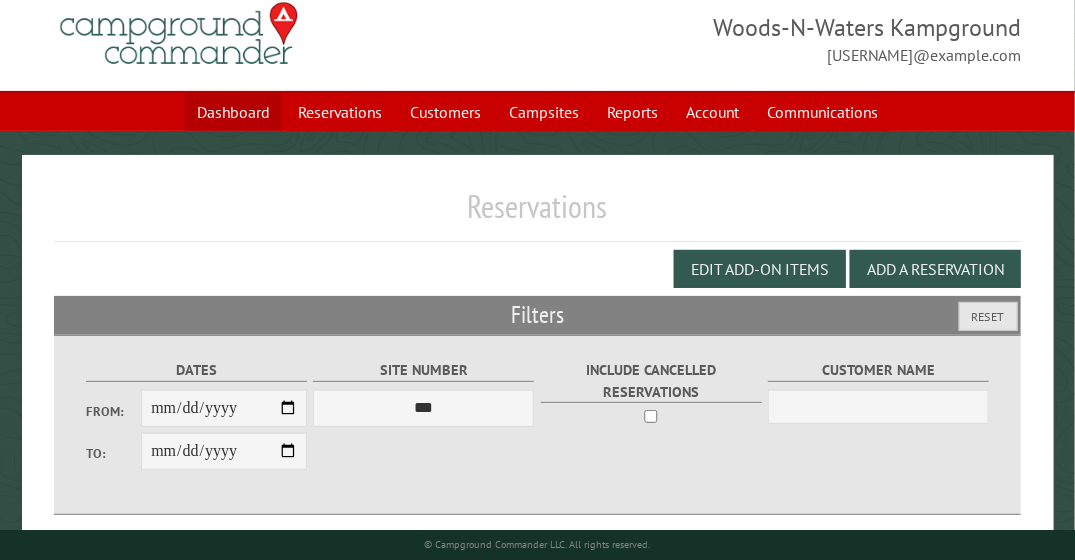click on "Dashboard" at bounding box center (233, 112) 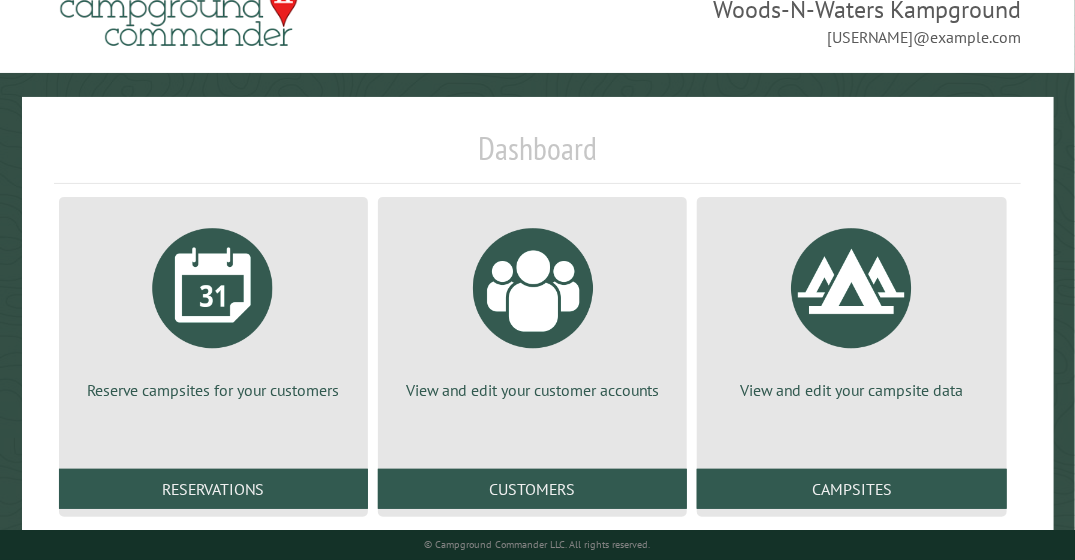 scroll, scrollTop: 78, scrollLeft: 0, axis: vertical 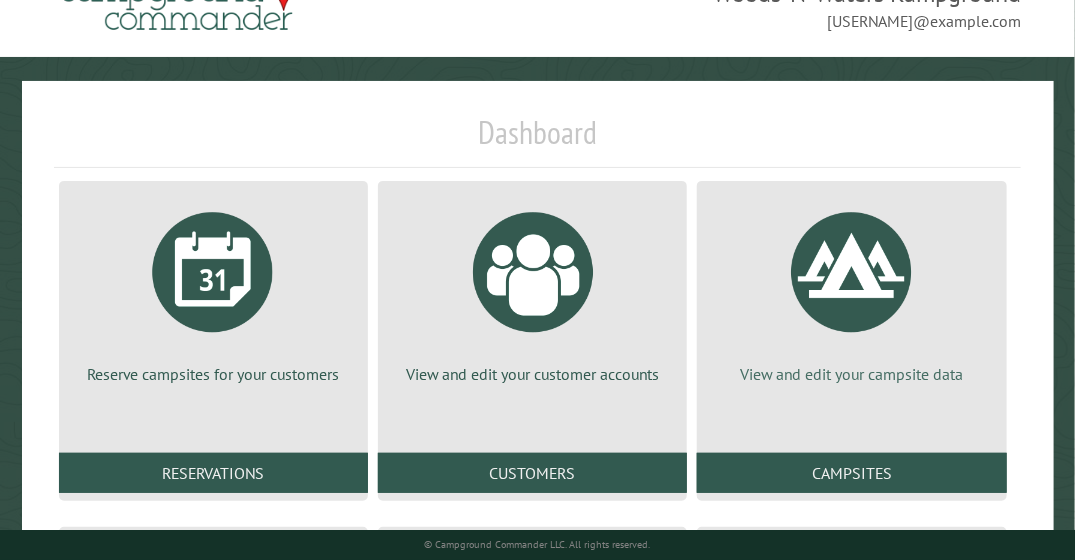 click at bounding box center (852, 272) 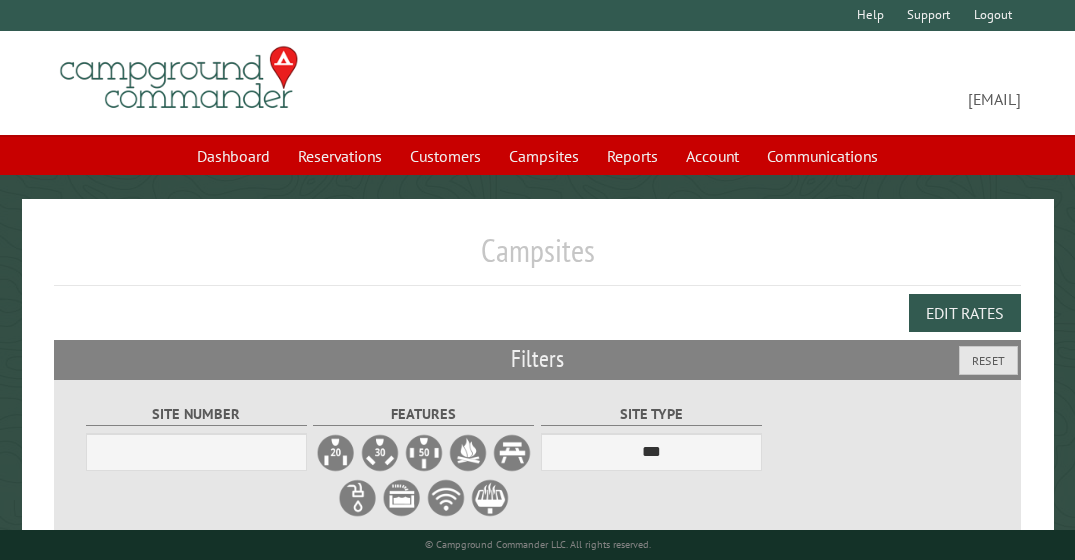scroll, scrollTop: 0, scrollLeft: 0, axis: both 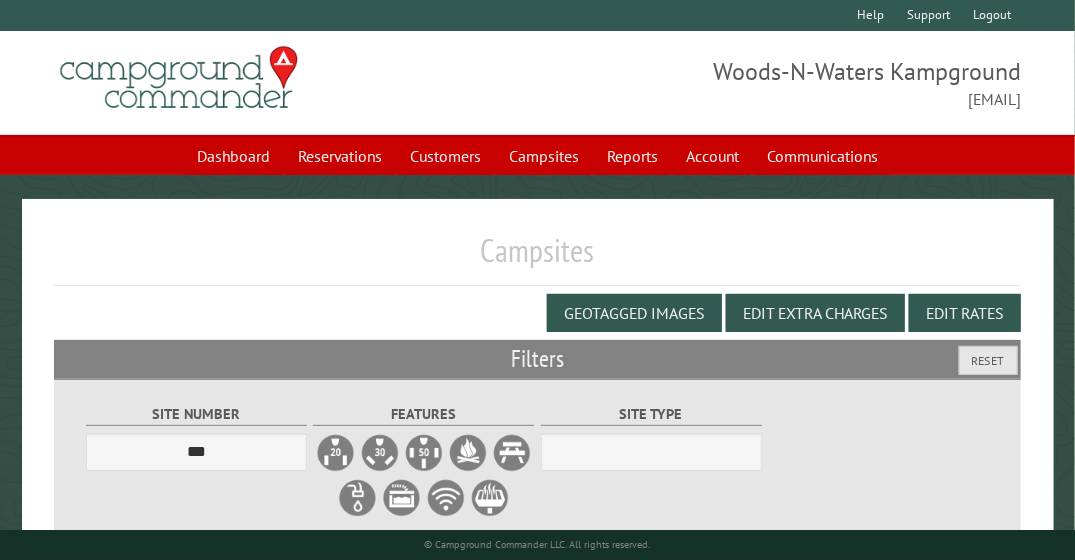 select on "***" 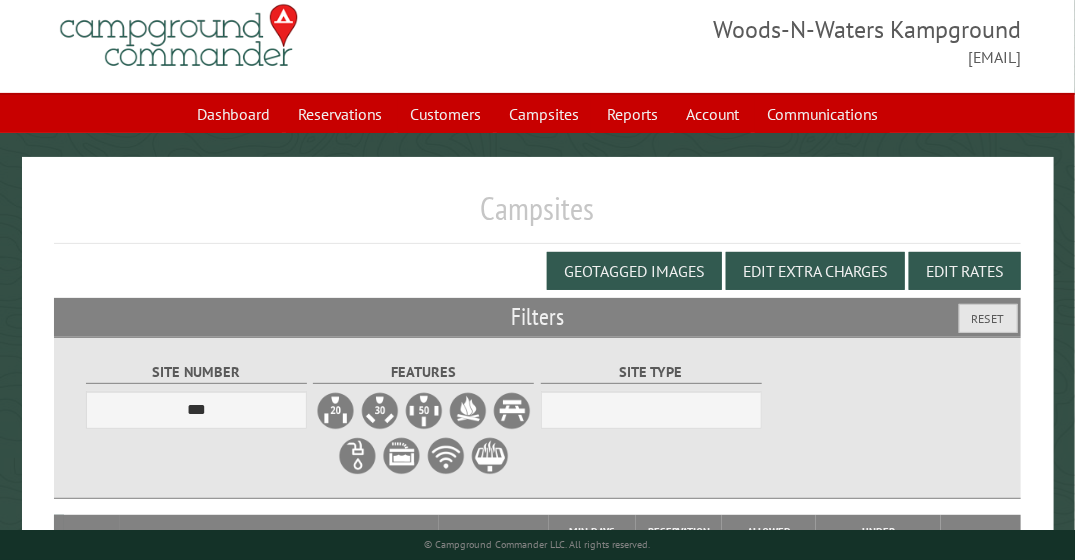 scroll, scrollTop: 0, scrollLeft: 0, axis: both 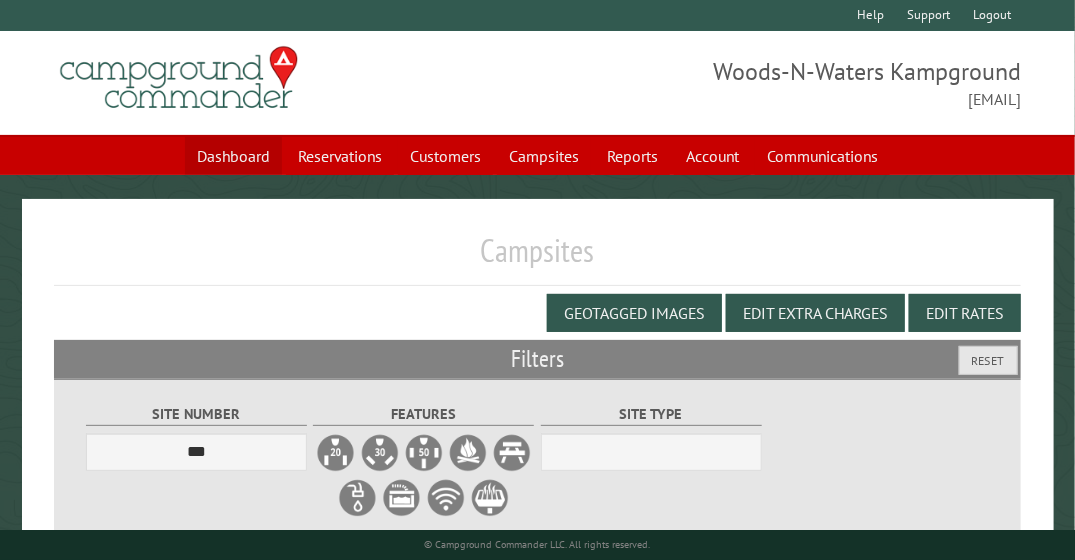 click on "Dashboard" at bounding box center (233, 156) 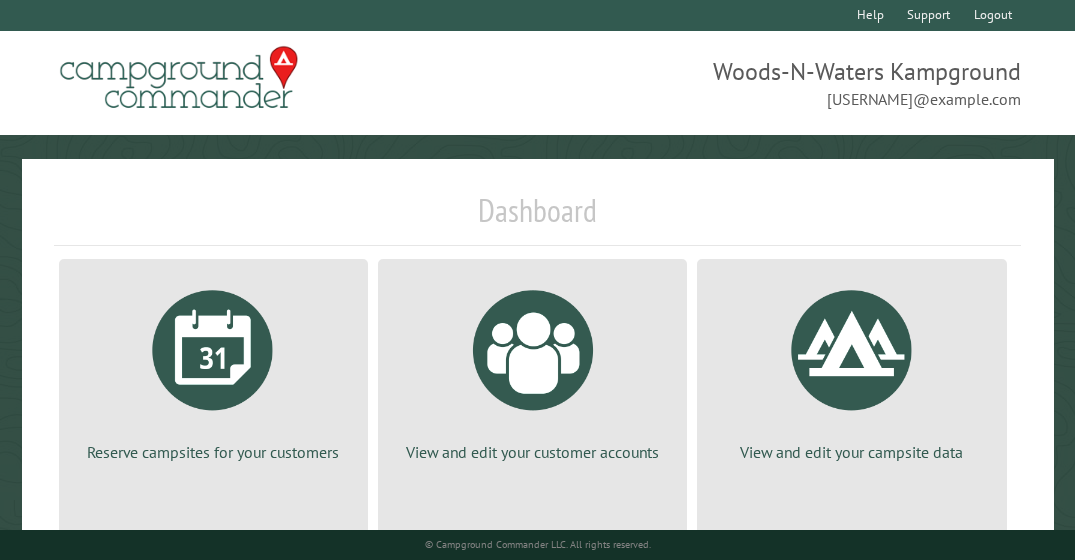 scroll, scrollTop: 0, scrollLeft: 0, axis: both 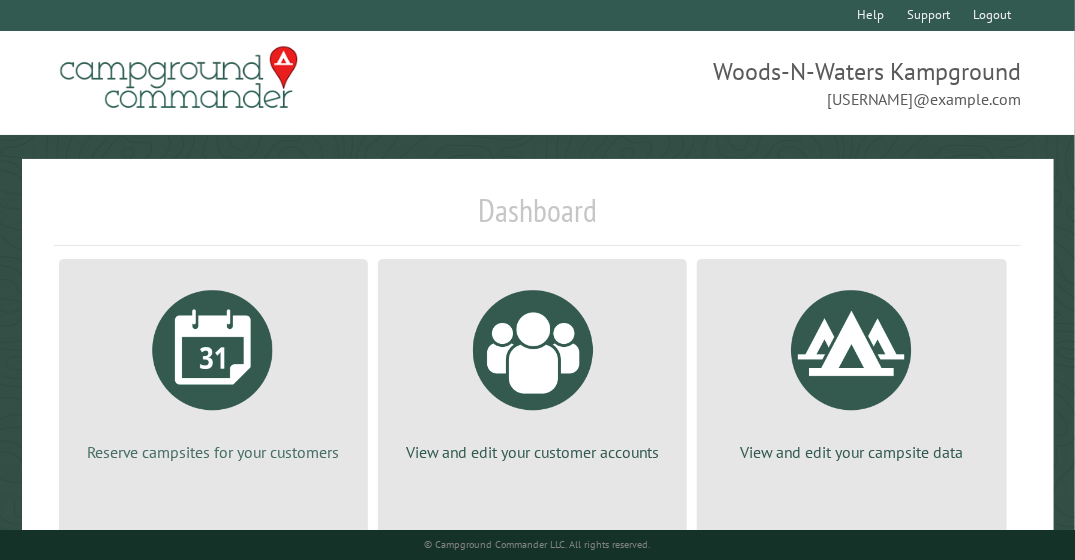 click at bounding box center (213, 350) 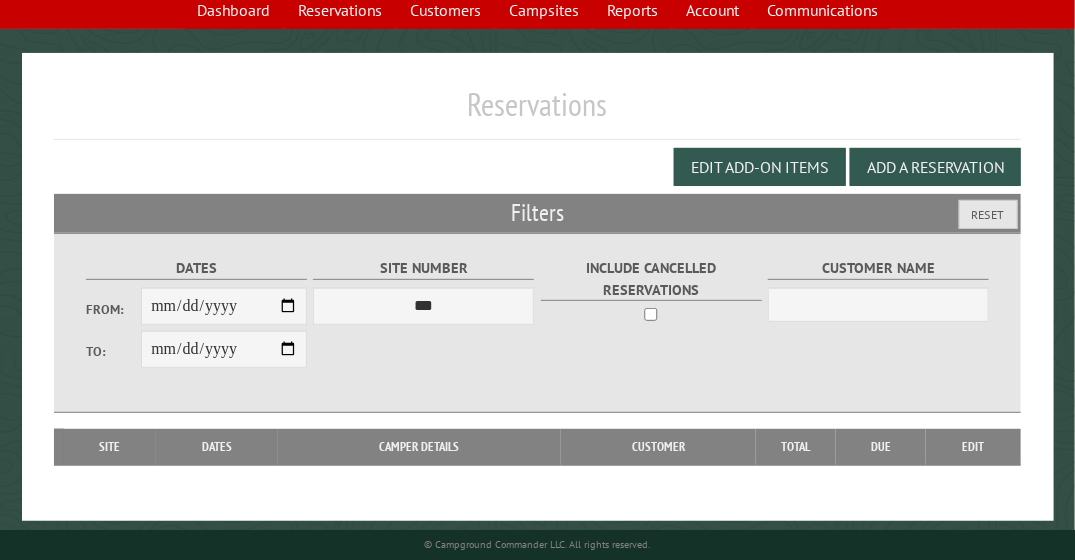 scroll, scrollTop: 157, scrollLeft: 0, axis: vertical 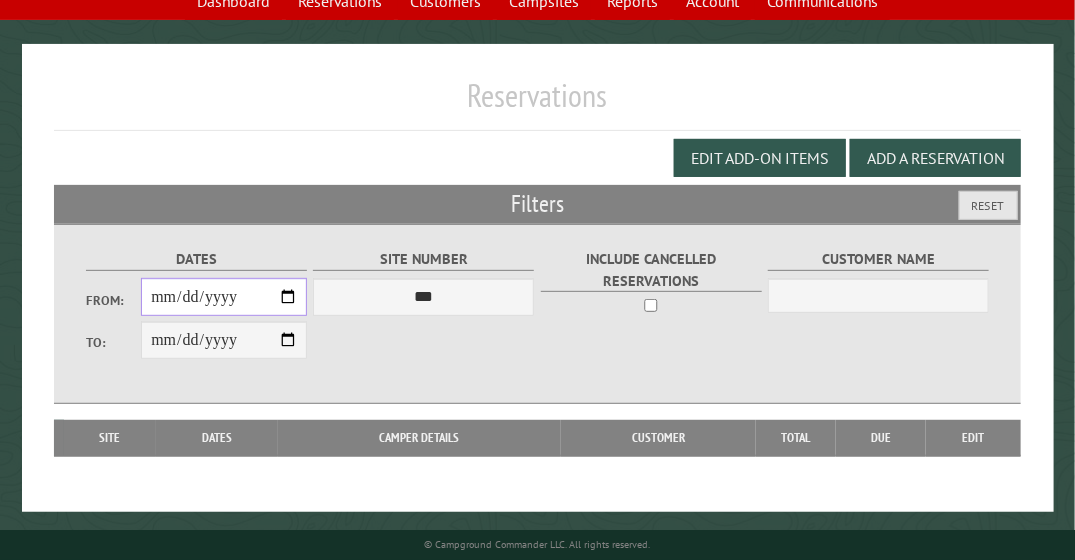 click on "From:" at bounding box center [224, 297] 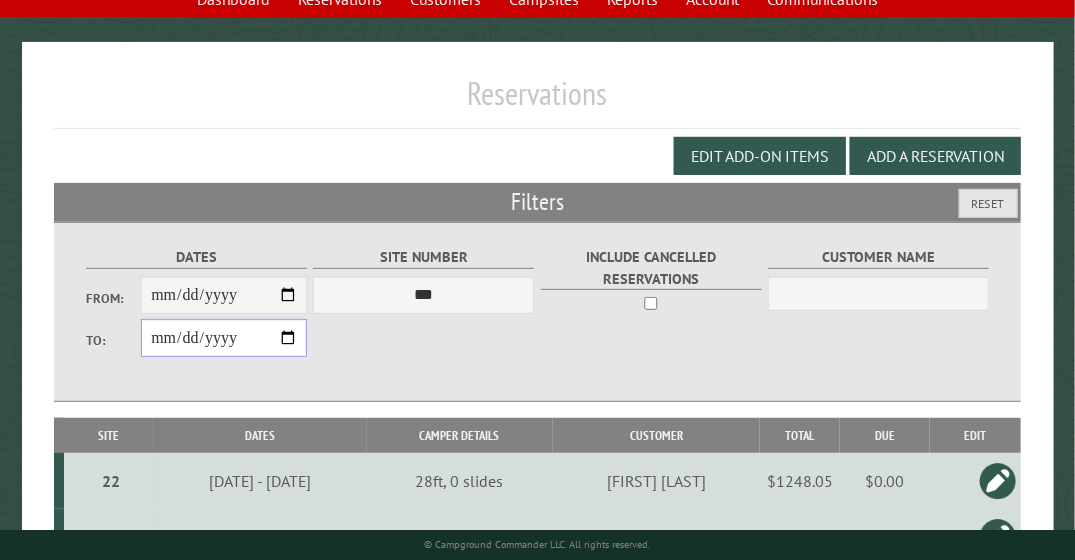 click on "**********" at bounding box center (224, 338) 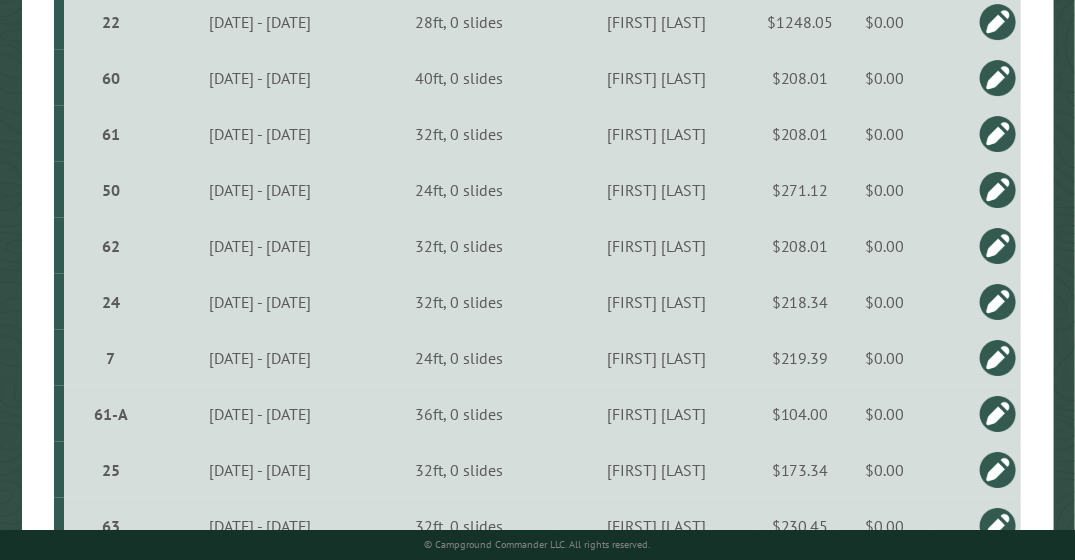 scroll, scrollTop: 618, scrollLeft: 0, axis: vertical 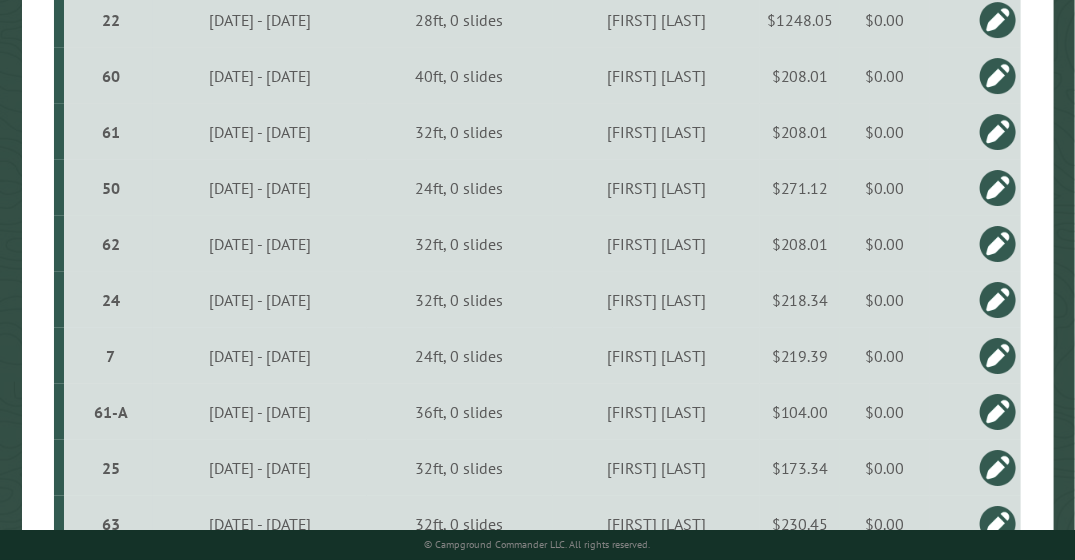 click on "24" at bounding box center [111, 300] 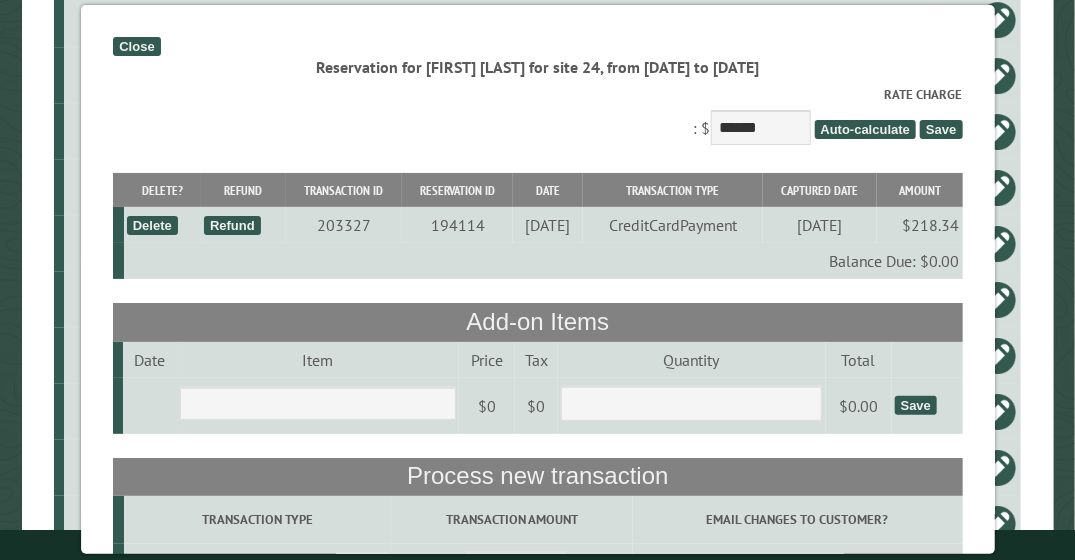 click on "Close" at bounding box center [136, 46] 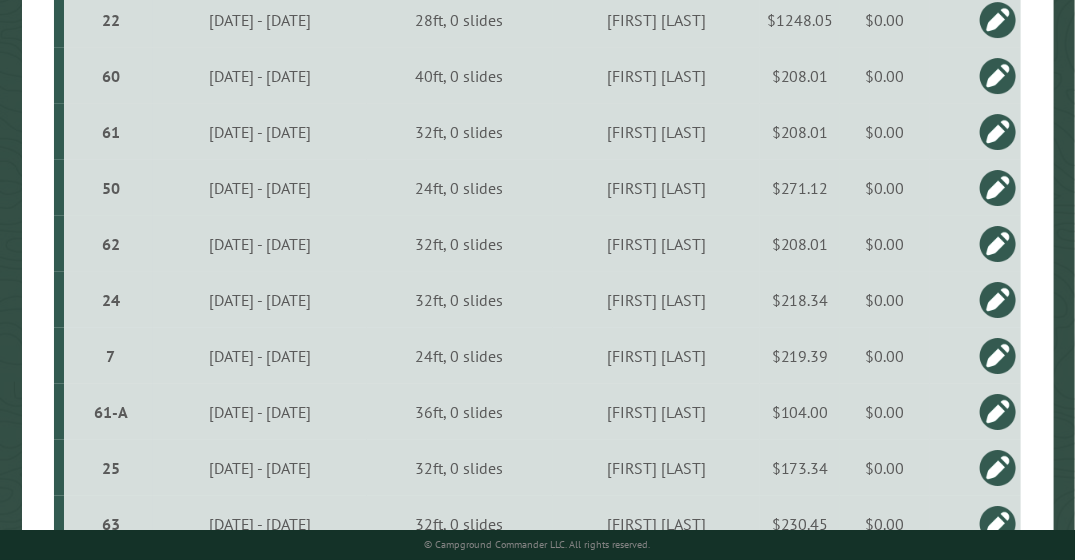 click on "$0.00" at bounding box center [884, 300] 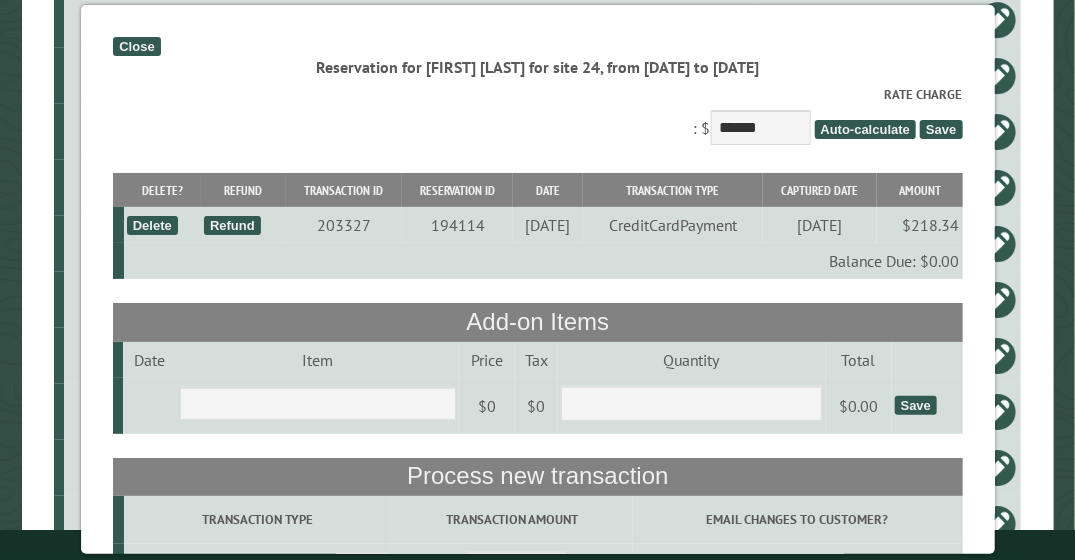 click on "Close" at bounding box center [136, 46] 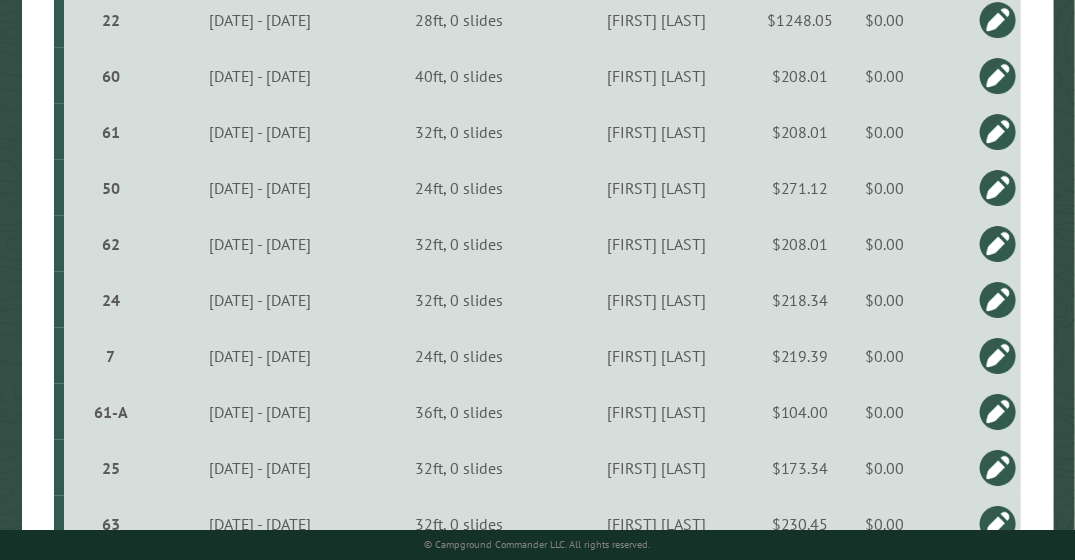click on "$0.00" at bounding box center (884, 300) 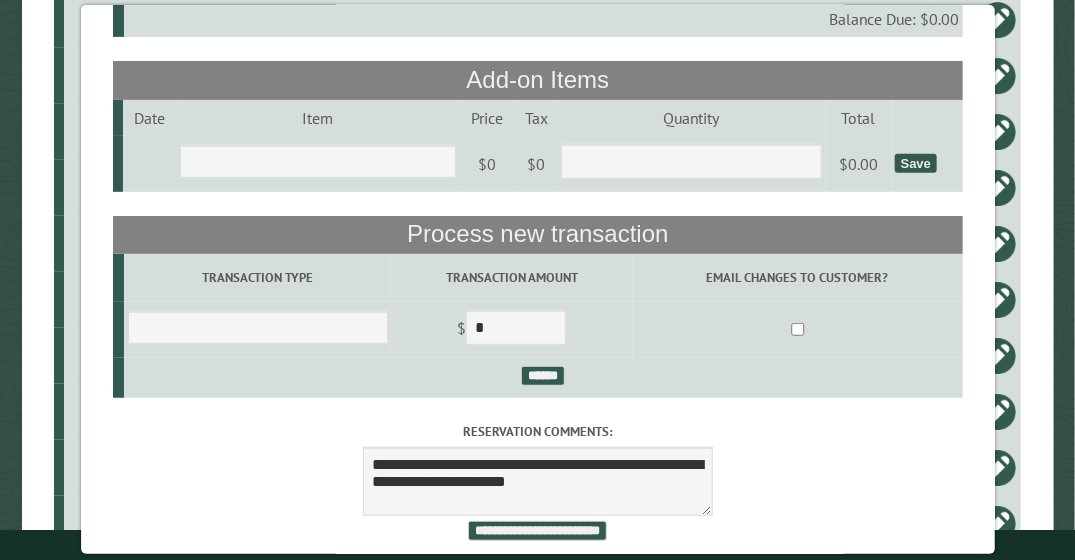 scroll, scrollTop: 291, scrollLeft: 0, axis: vertical 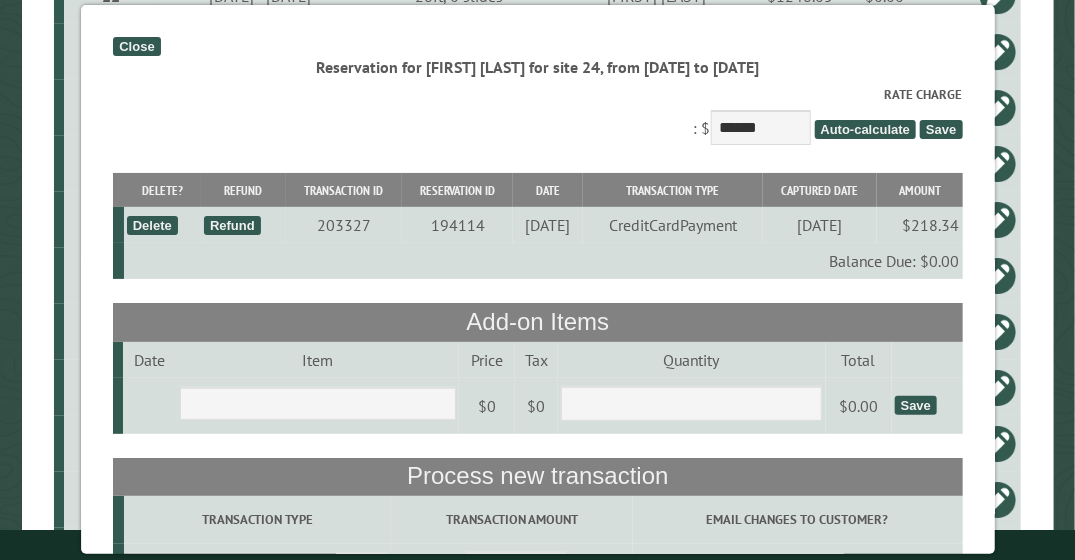 click on "Close" at bounding box center (136, 46) 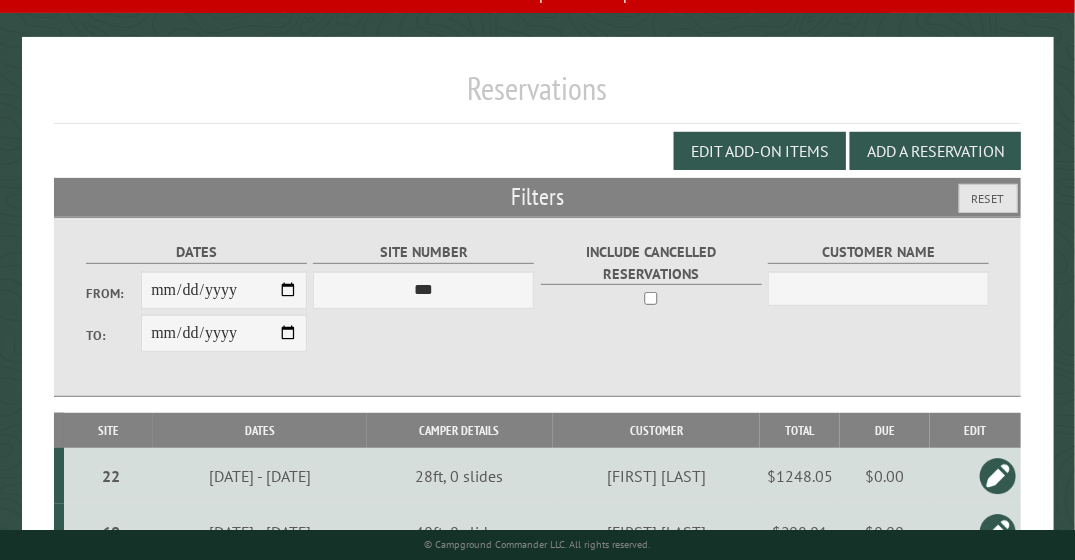 scroll, scrollTop: 165, scrollLeft: 0, axis: vertical 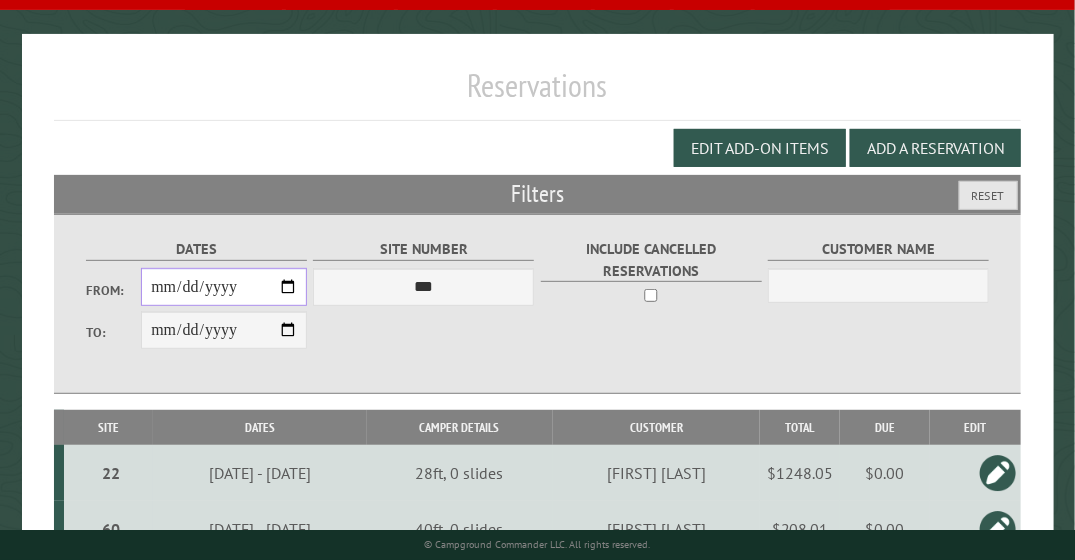 click on "**********" at bounding box center [224, 287] 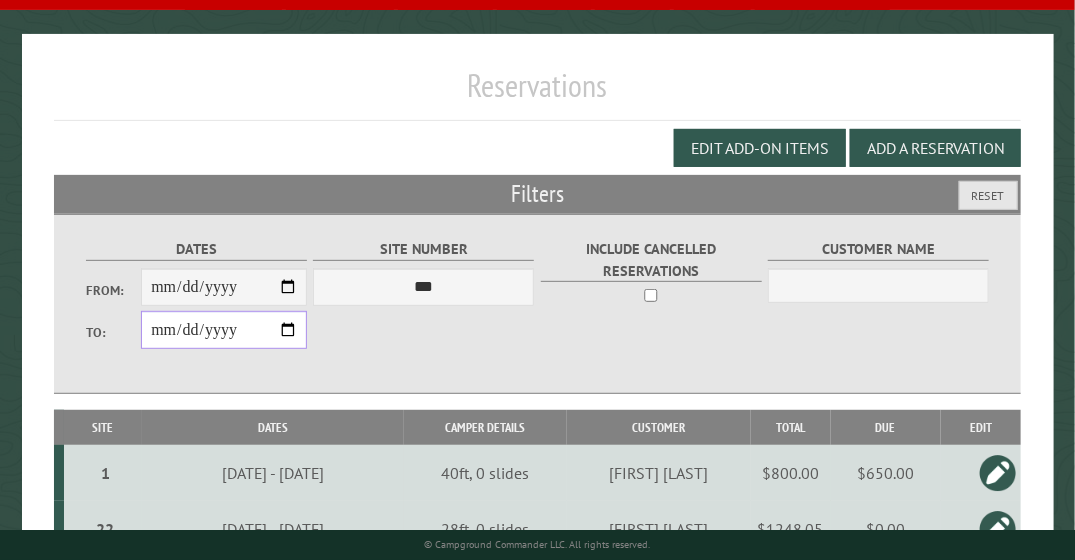 click on "**********" at bounding box center (224, 330) 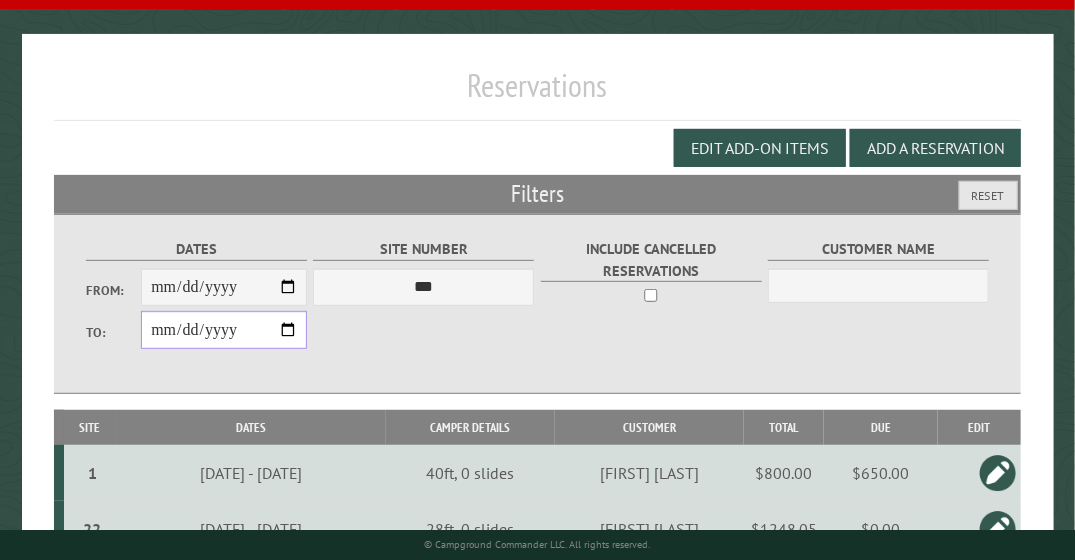 type on "**********" 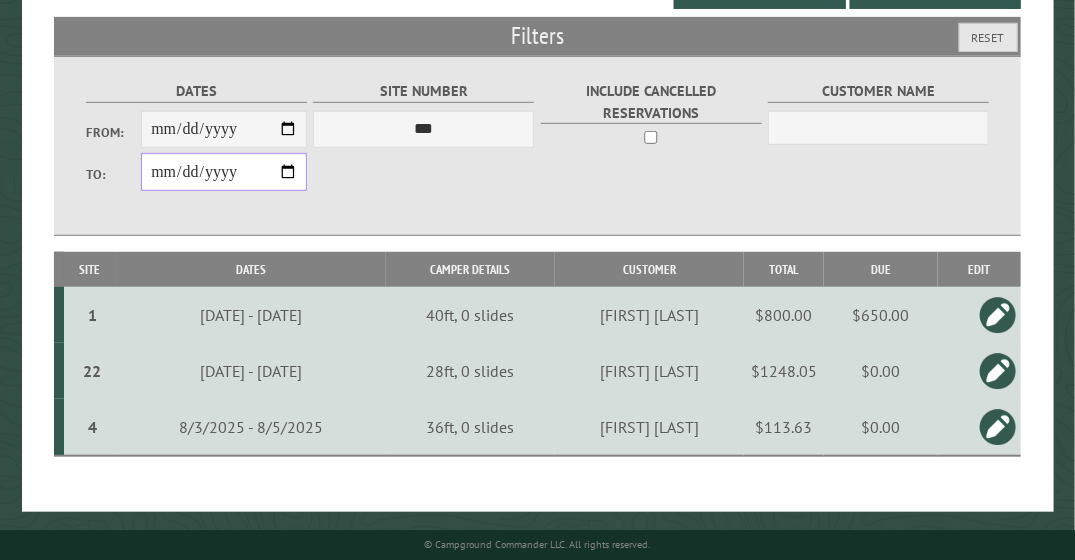 scroll, scrollTop: 171, scrollLeft: 0, axis: vertical 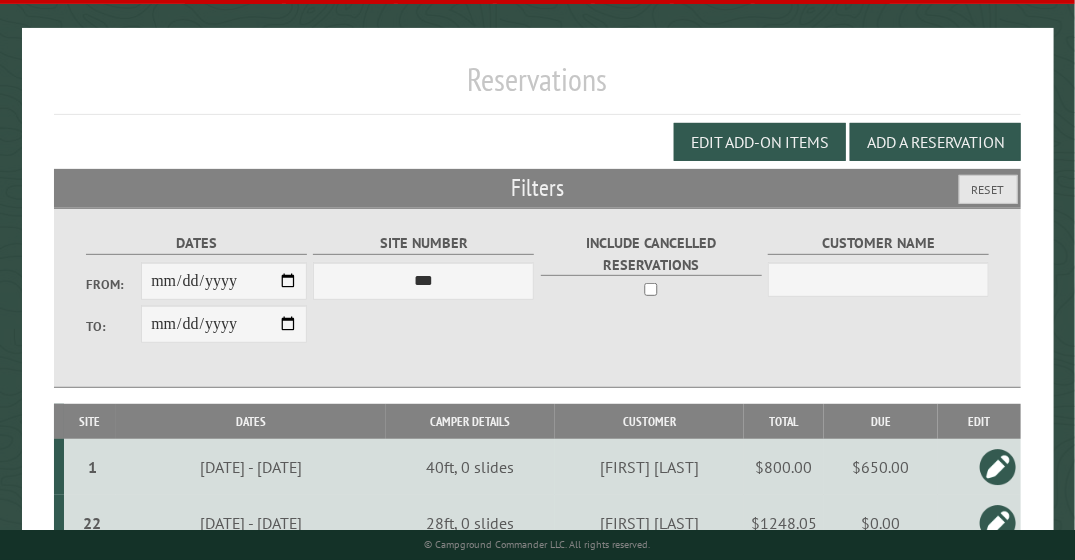 click on "Edit Add-on Items
Add a Reservation" at bounding box center [538, 142] 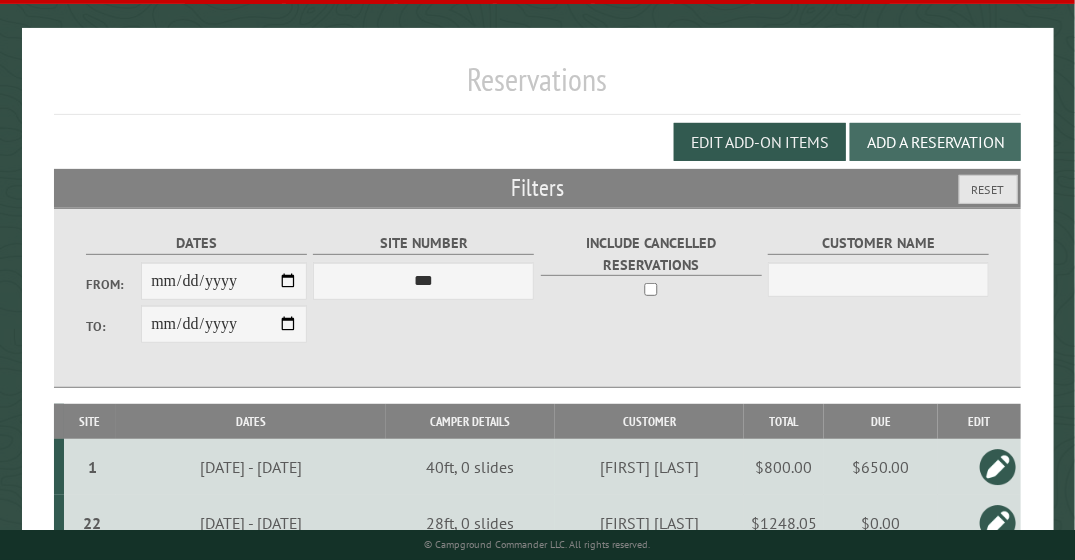 click on "Add a Reservation" at bounding box center [935, 142] 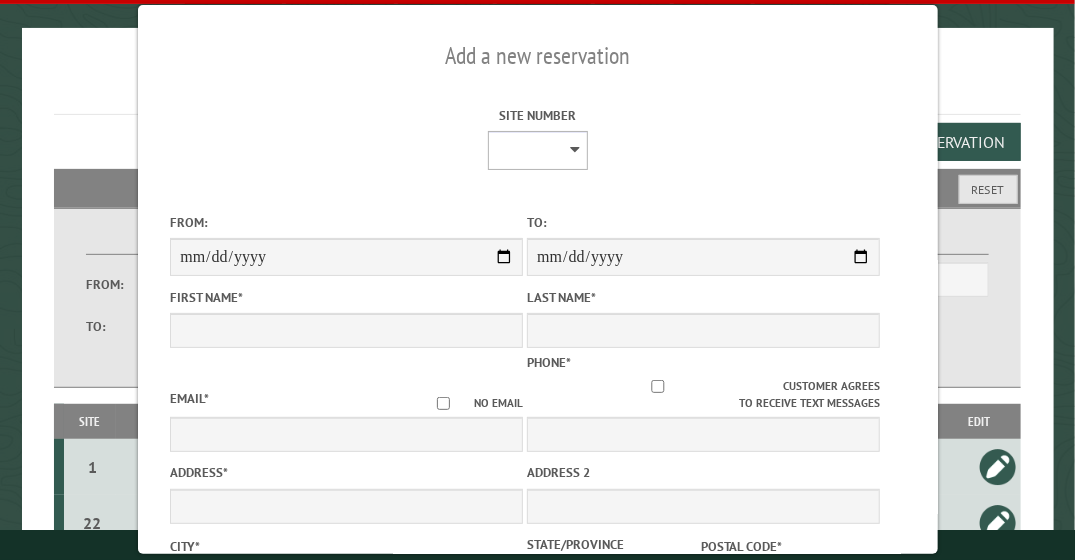 click on "* ** ** * * * * * * * * ** ** ** ** ** ** ** ** ** ** ** ** ** ** ** ** ** ** ** ** ** ** ** ** ** ** ** ** ** ** ** ** ** ** ** ** ** ** ** ** ** ** ** ** ** ** ** **** ** ** ** ** ** ** ** ** ** ** ** ** ** ** ** ** ** ** ** ** ** ** ** ** ** ** ** *** *** ***" at bounding box center (538, 150) 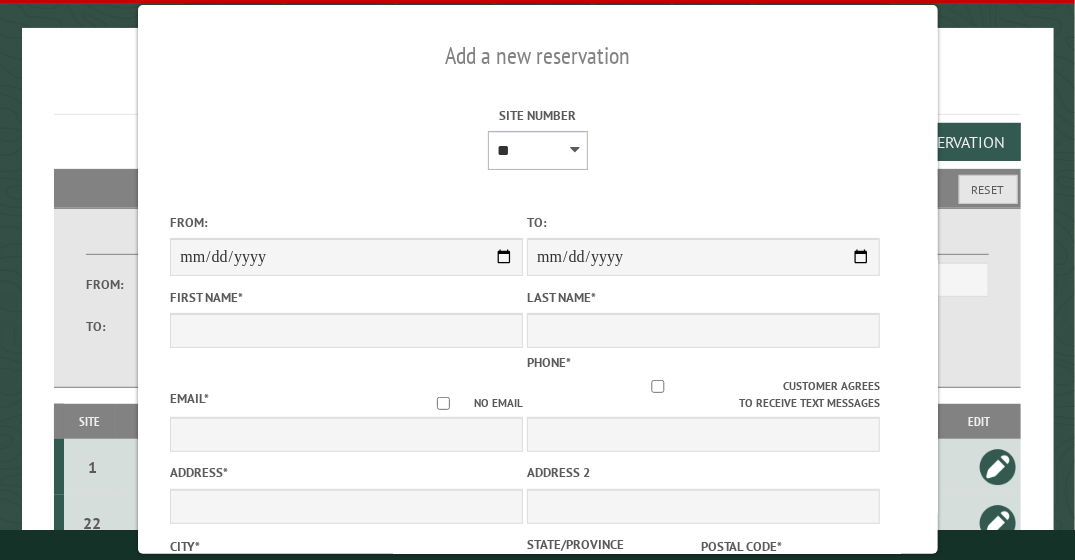click on "* ** ** * * * * * * * * ** ** ** ** ** ** ** ** ** ** ** ** ** ** ** ** ** ** ** ** ** ** ** ** ** ** ** ** ** ** ** ** ** ** ** ** ** ** ** ** ** ** ** ** ** ** ** **** ** ** ** ** ** ** ** ** ** ** ** ** ** ** ** ** ** ** ** ** ** ** ** ** ** ** ** *** *** ***" at bounding box center (538, 150) 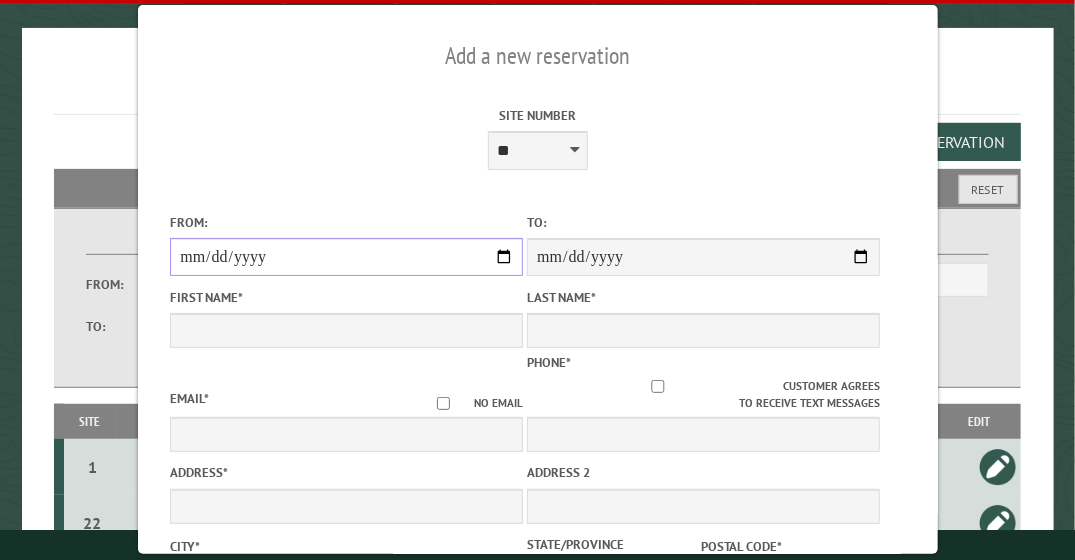 click on "From:" at bounding box center [346, 257] 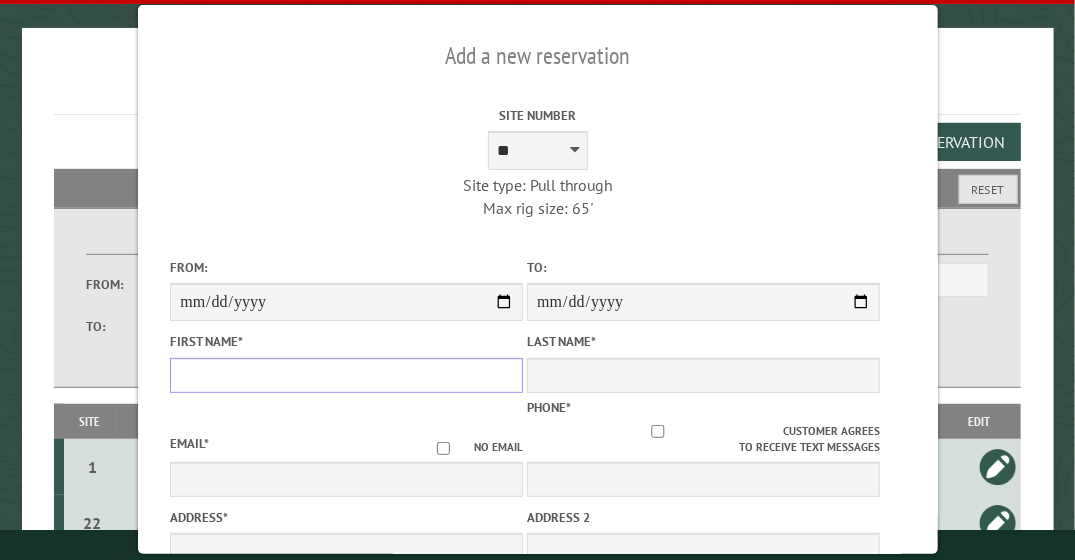 click on "First Name *" at bounding box center [346, 375] 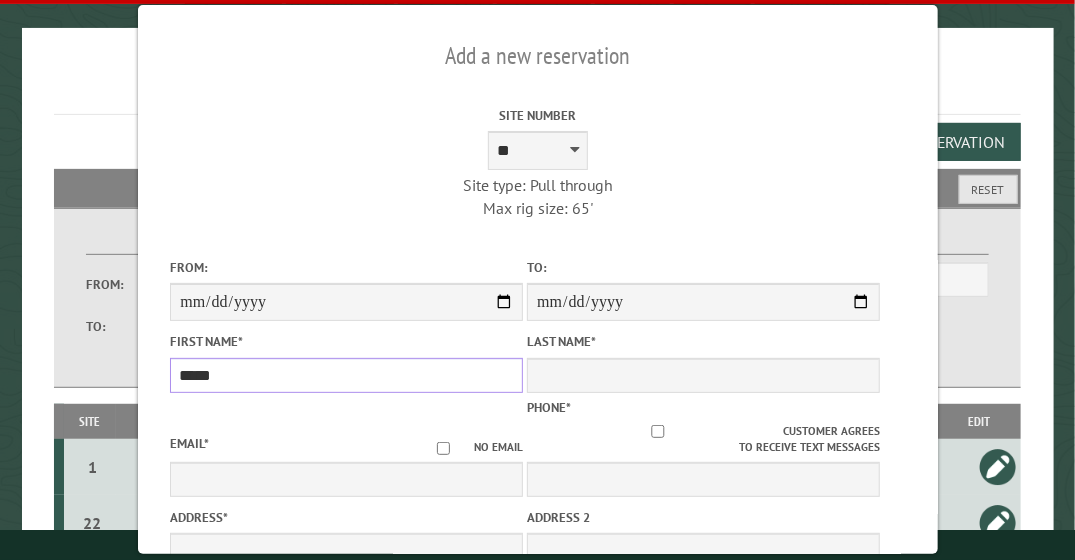 type on "*****" 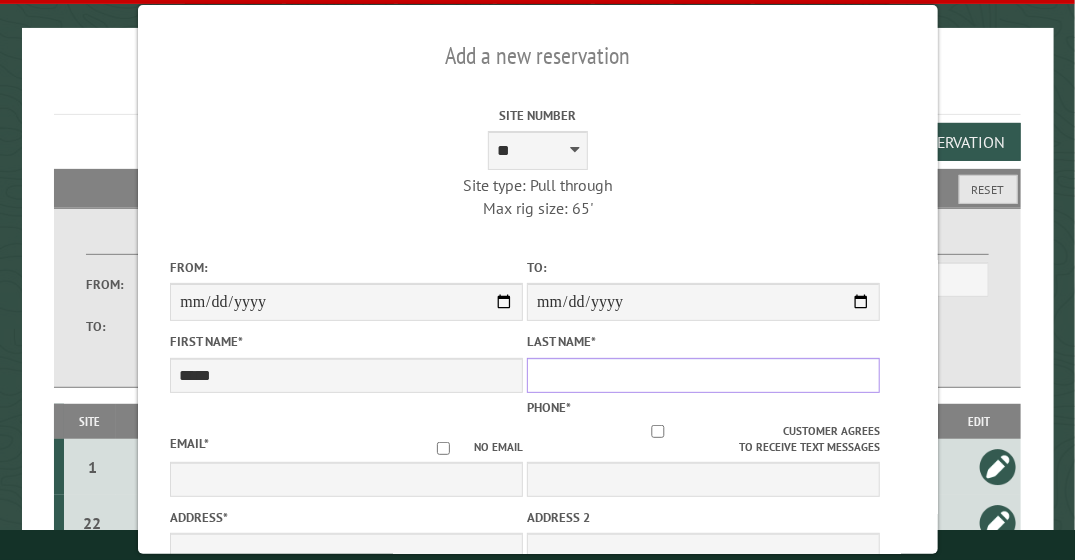 click on "Last Name *" at bounding box center (703, 375) 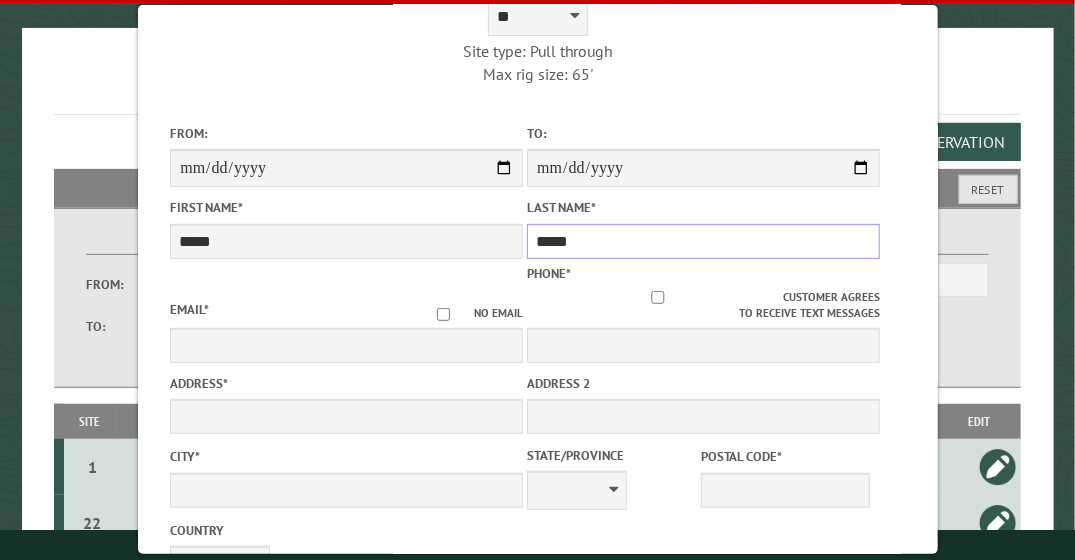 scroll, scrollTop: 136, scrollLeft: 0, axis: vertical 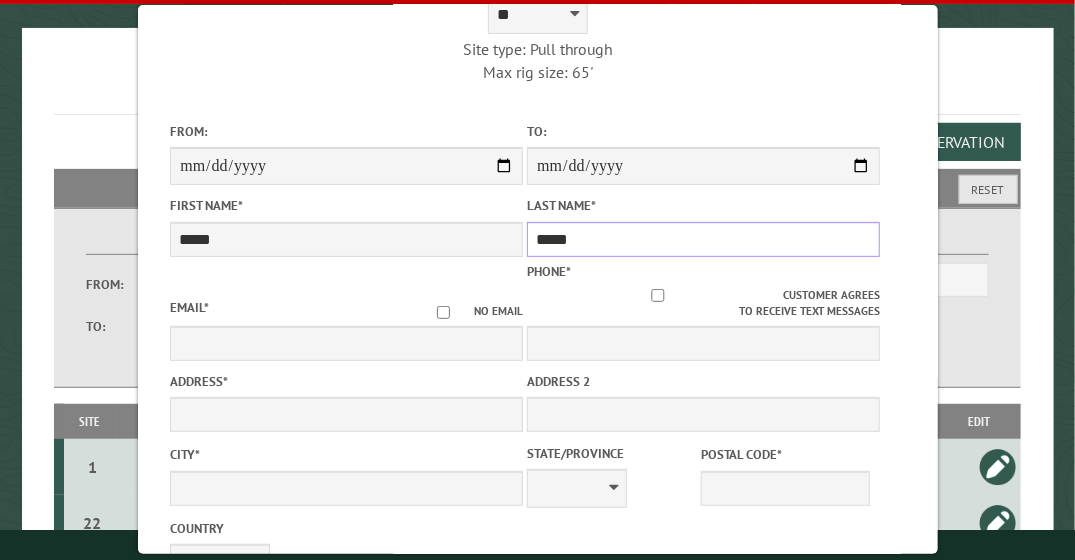 type on "*****" 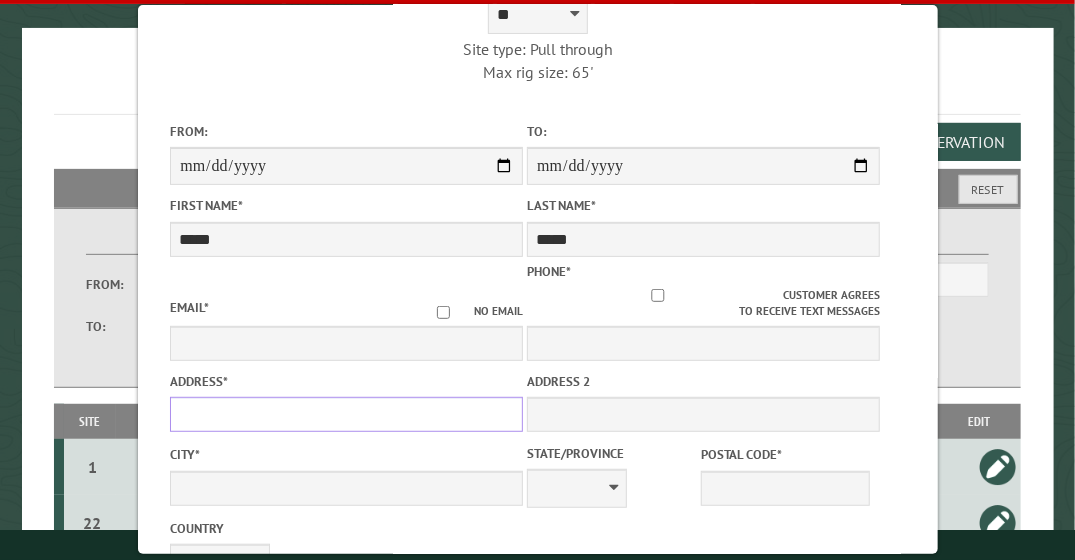 click on "Address *" at bounding box center (346, 414) 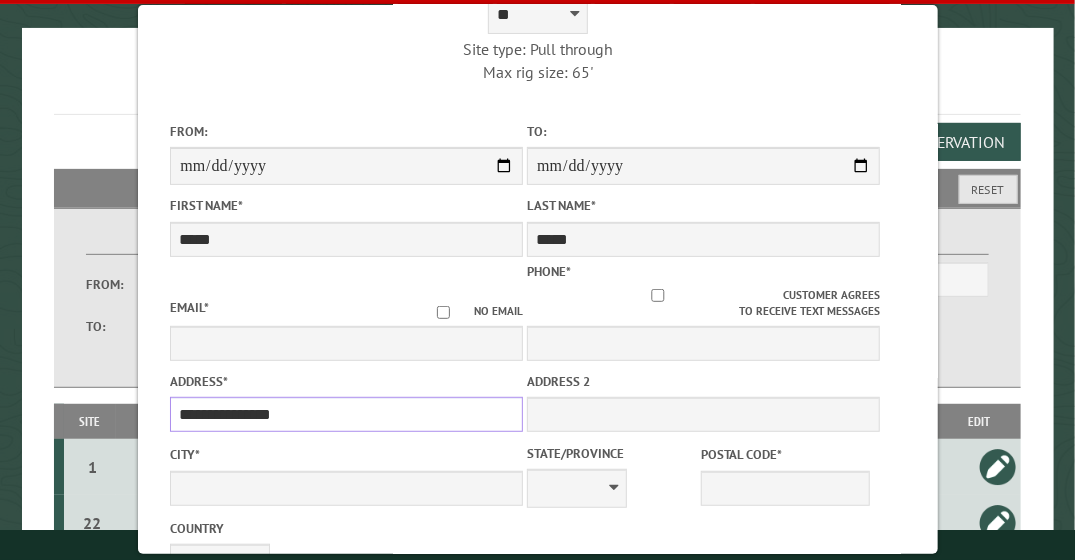 type on "**********" 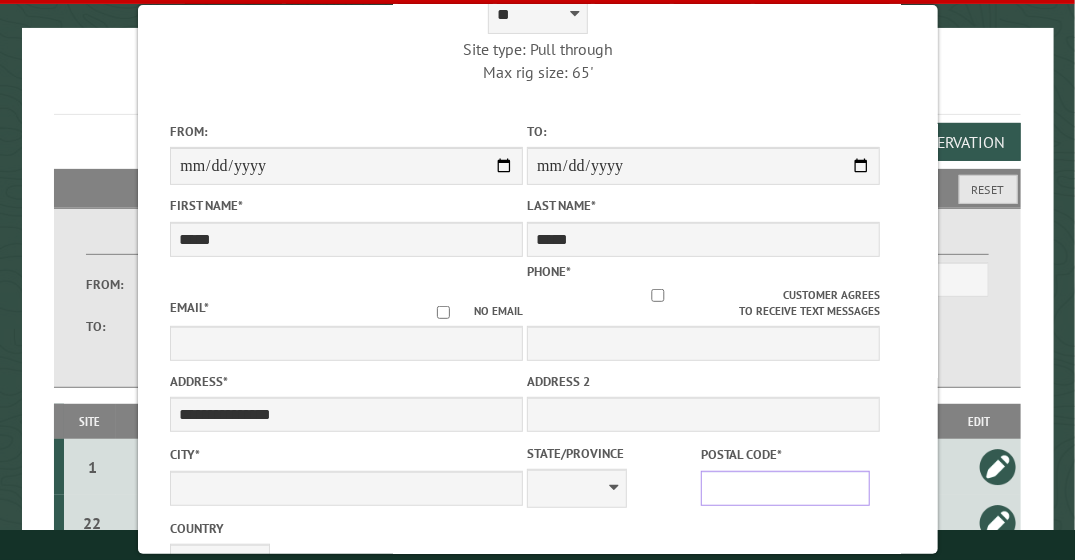 click on "Postal Code *" at bounding box center [784, 488] 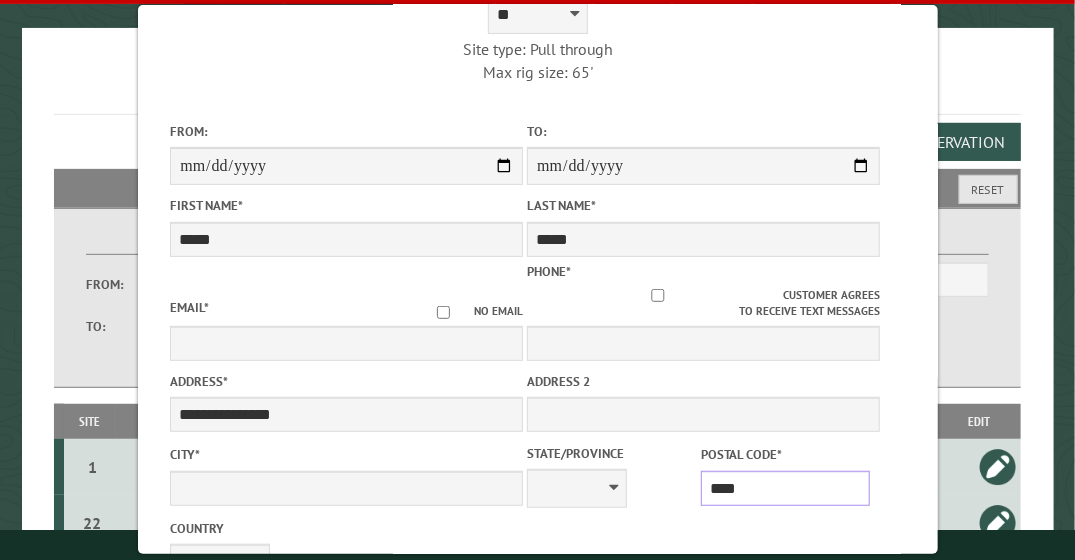 type on "*****" 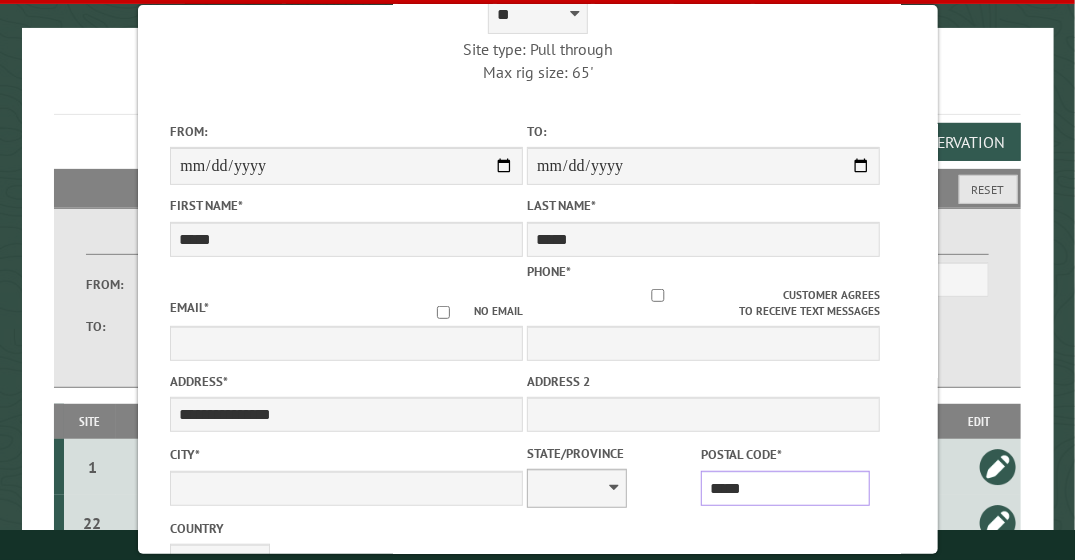 type on "*******" 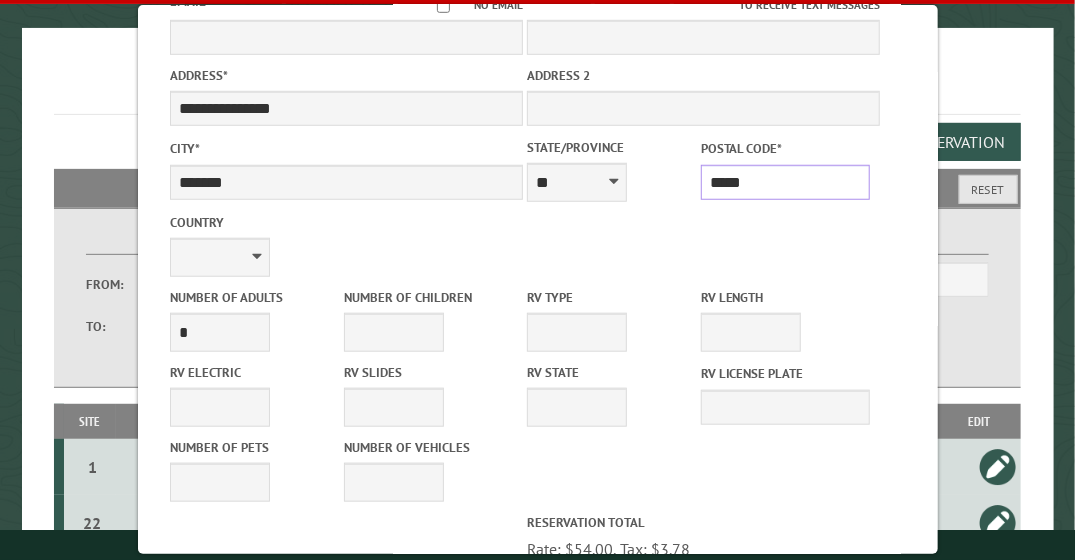 scroll, scrollTop: 444, scrollLeft: 0, axis: vertical 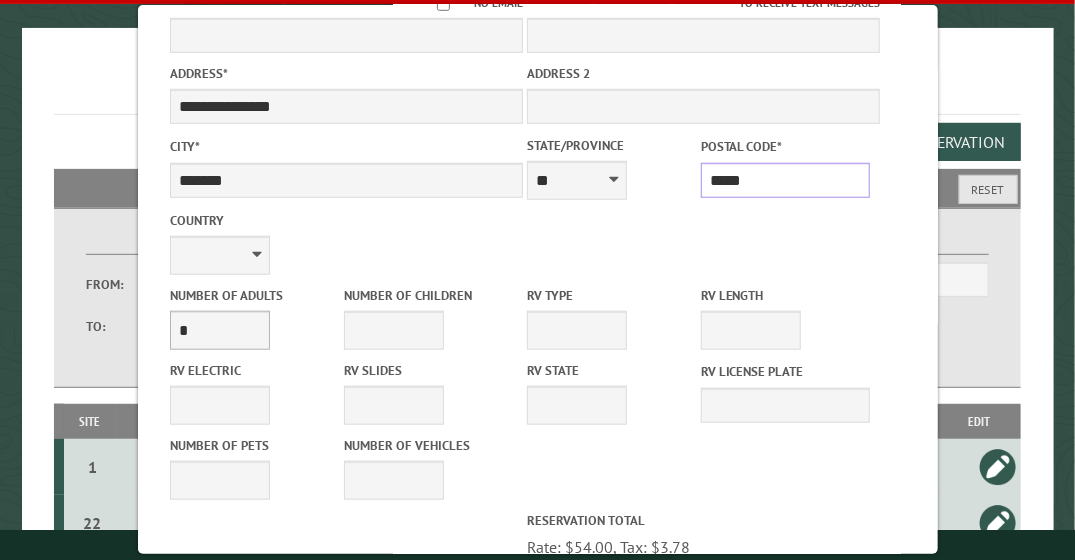 type on "*****" 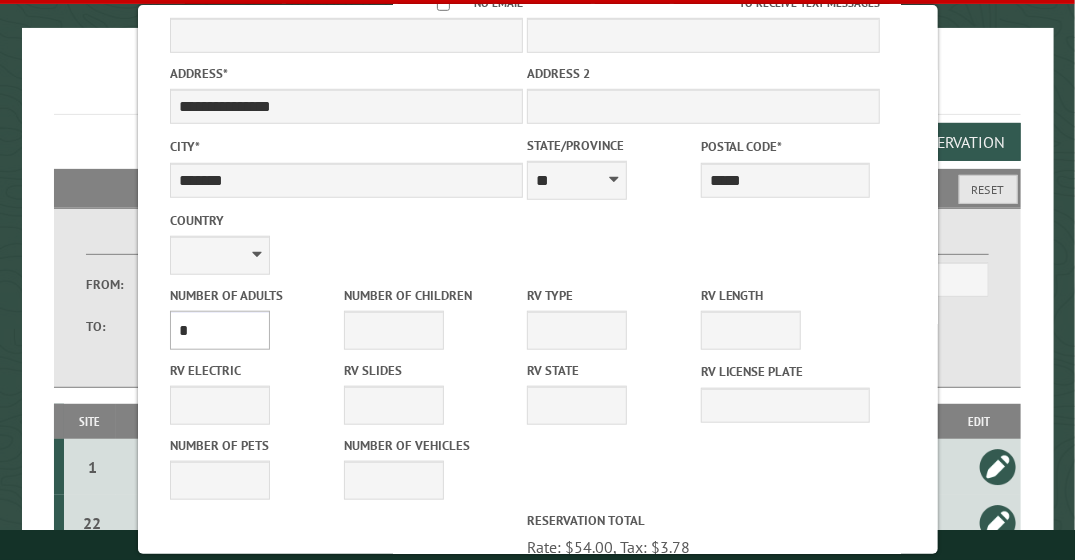 click on "* * * * * * * * * * **" at bounding box center (220, 330) 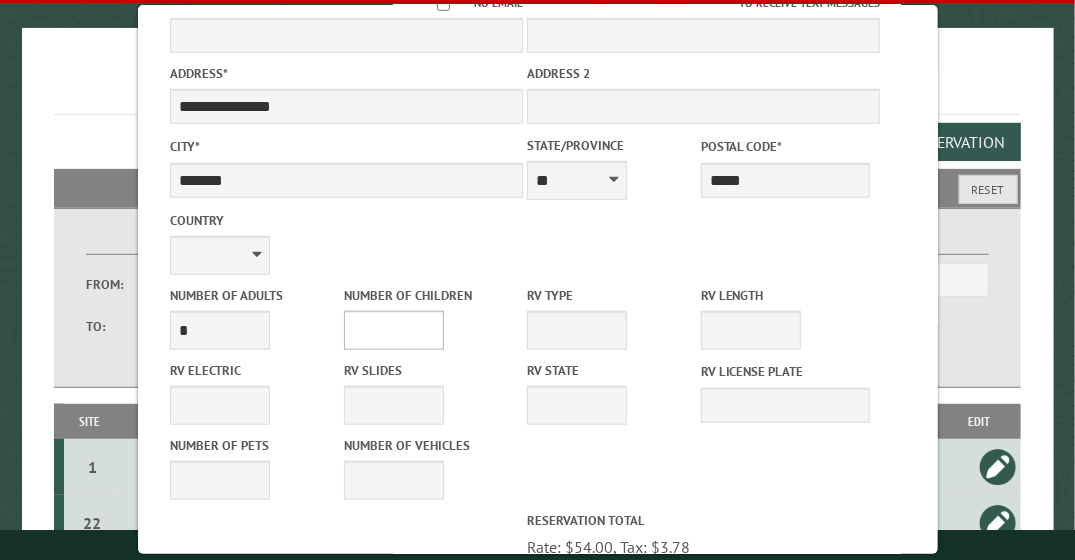 click on "* * * * * * * * * * **" at bounding box center [393, 330] 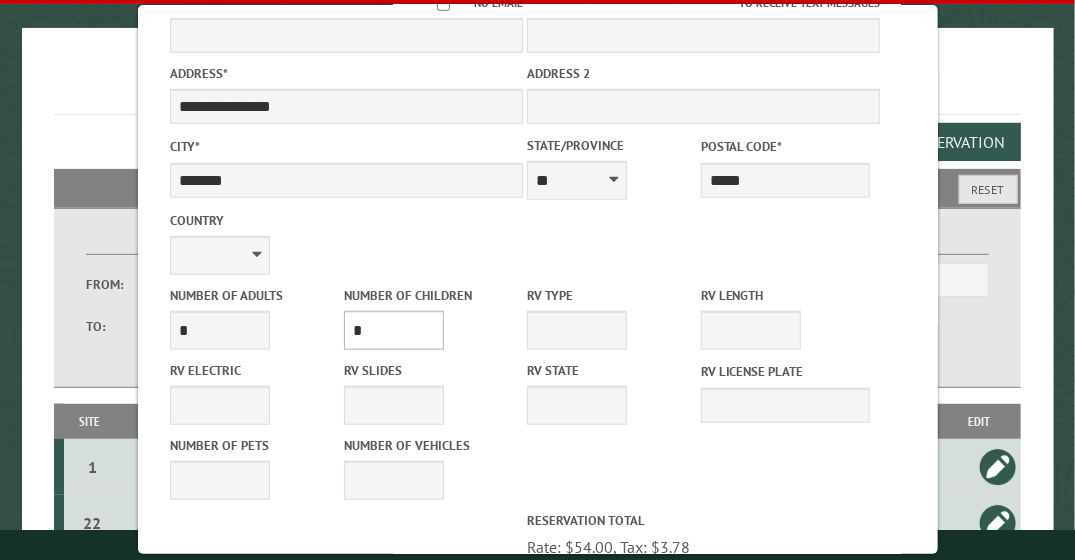 click on "* * * * * * * * * * **" at bounding box center [393, 330] 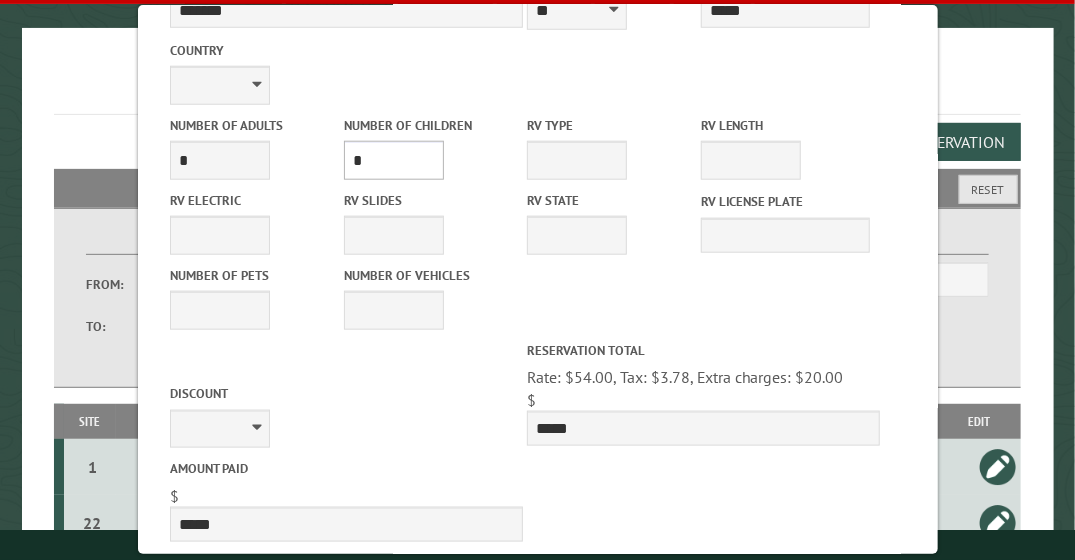 scroll, scrollTop: 616, scrollLeft: 0, axis: vertical 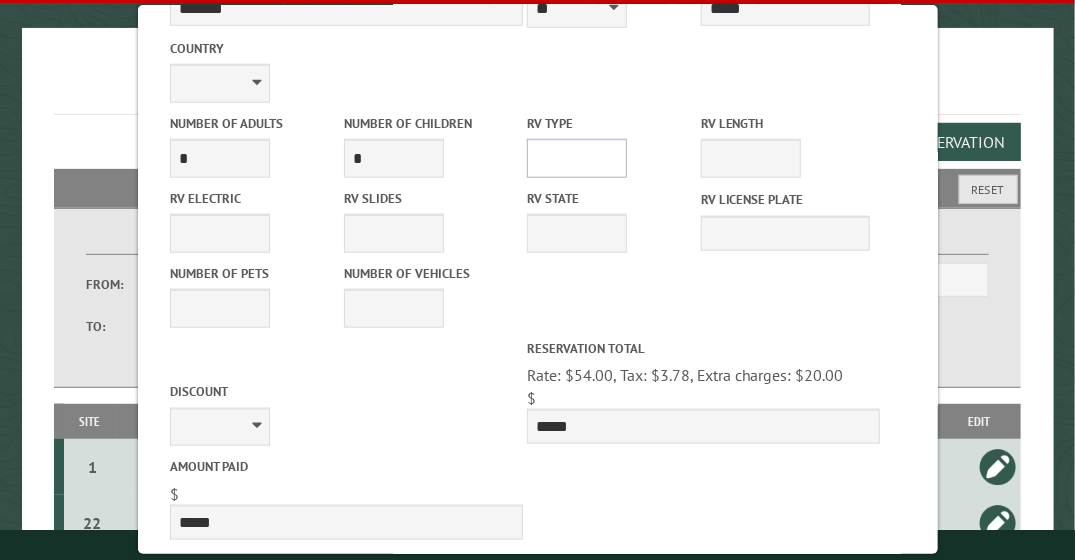 click on "**********" at bounding box center (577, 158) 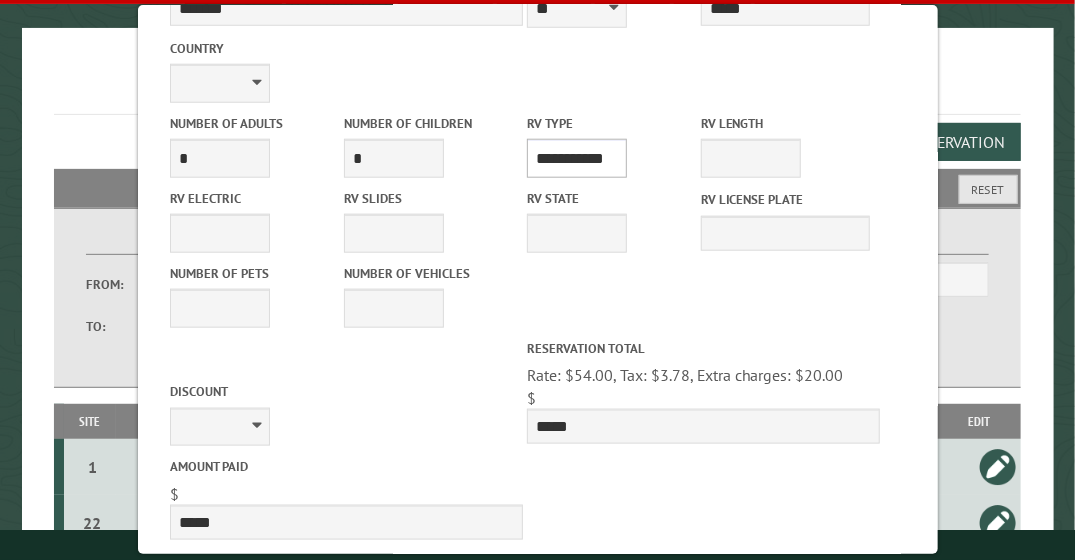 click on "**********" at bounding box center [577, 158] 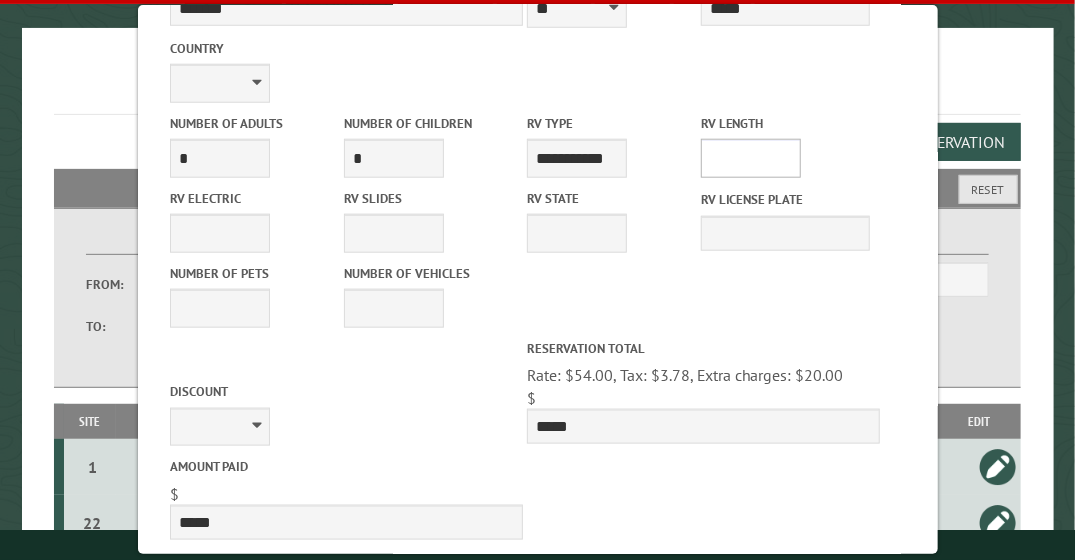 click on "* ** ** ** ** ** ** ** ** ** ** **" at bounding box center (750, 158) 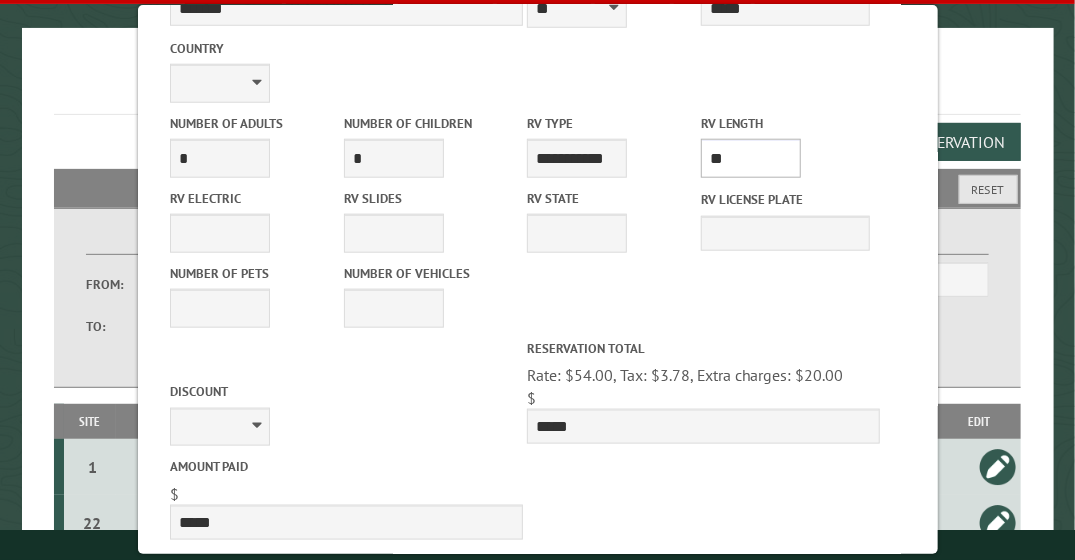 click on "* ** ** ** ** ** ** ** ** ** ** **" at bounding box center (750, 158) 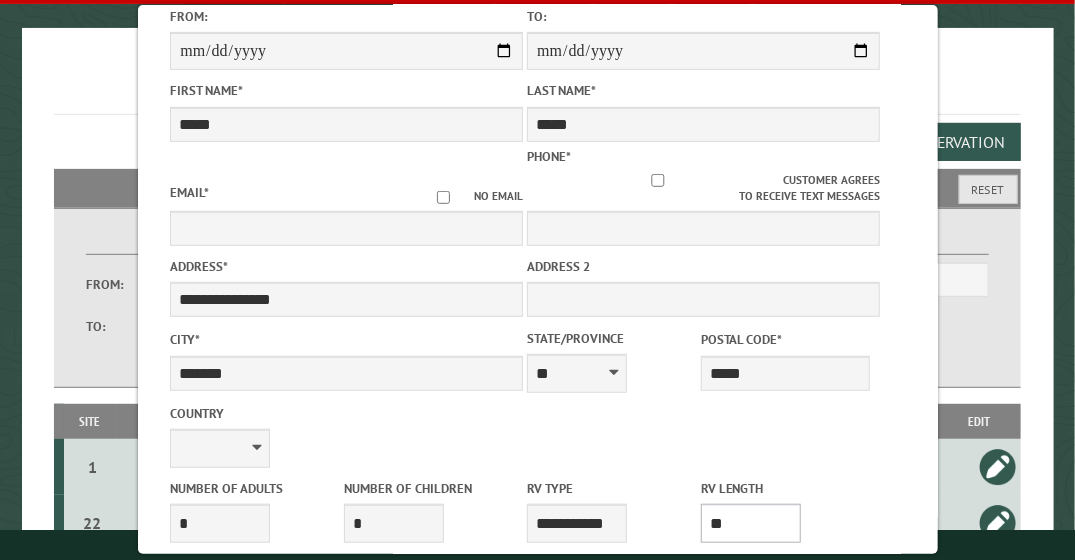 scroll, scrollTop: 241, scrollLeft: 0, axis: vertical 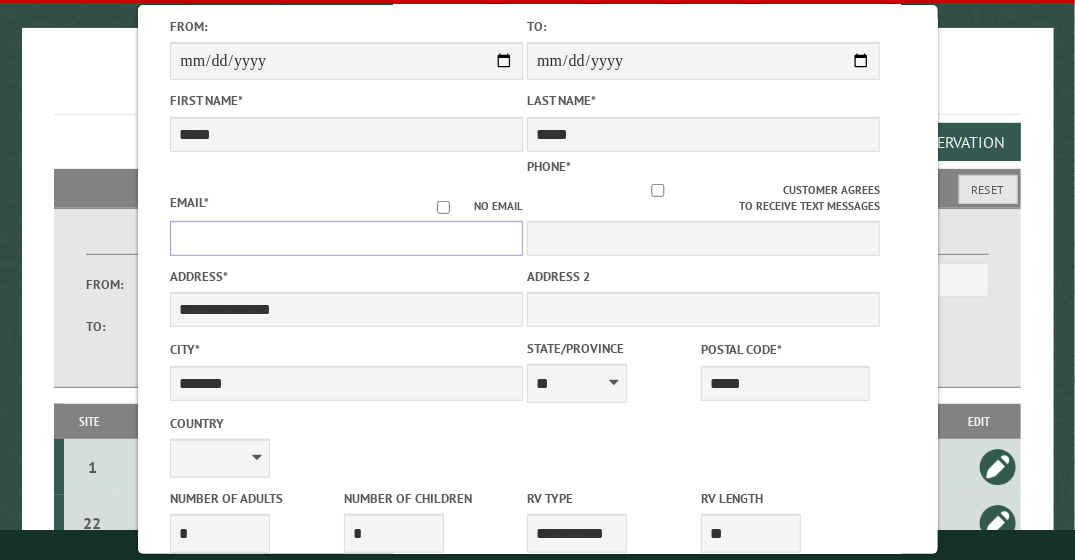 click on "Email *" at bounding box center [346, 238] 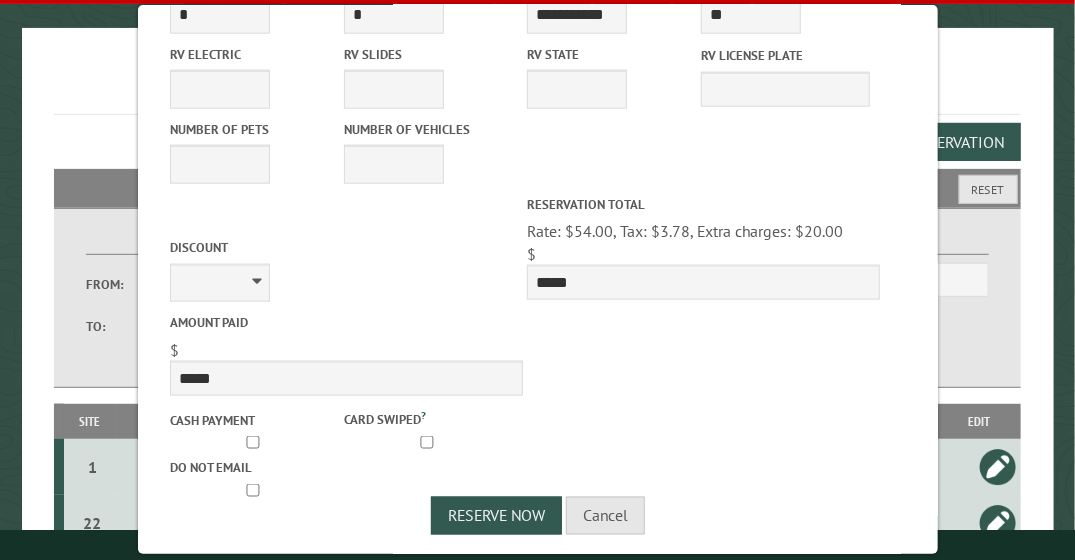 scroll, scrollTop: 761, scrollLeft: 0, axis: vertical 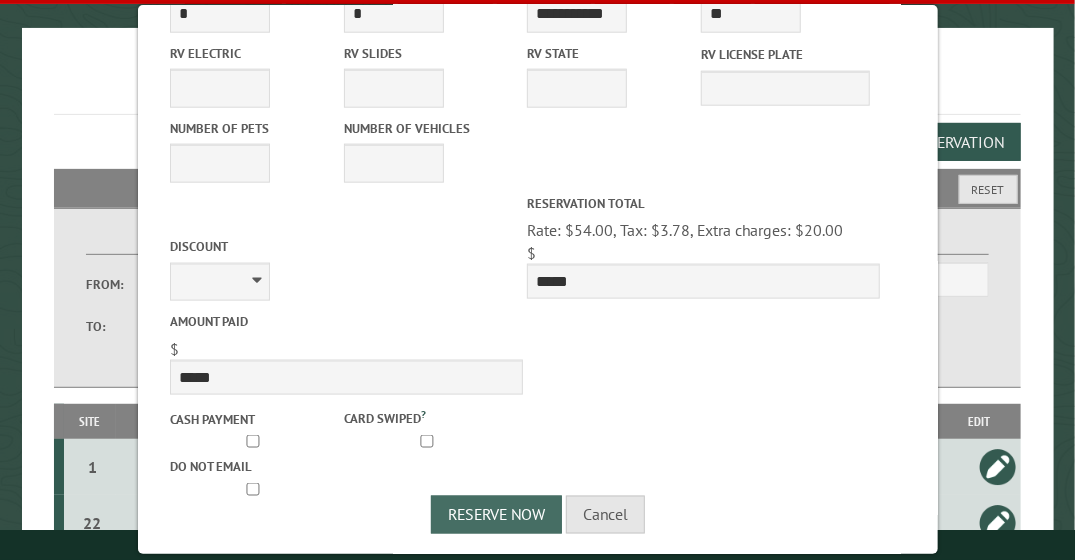 type on "**********" 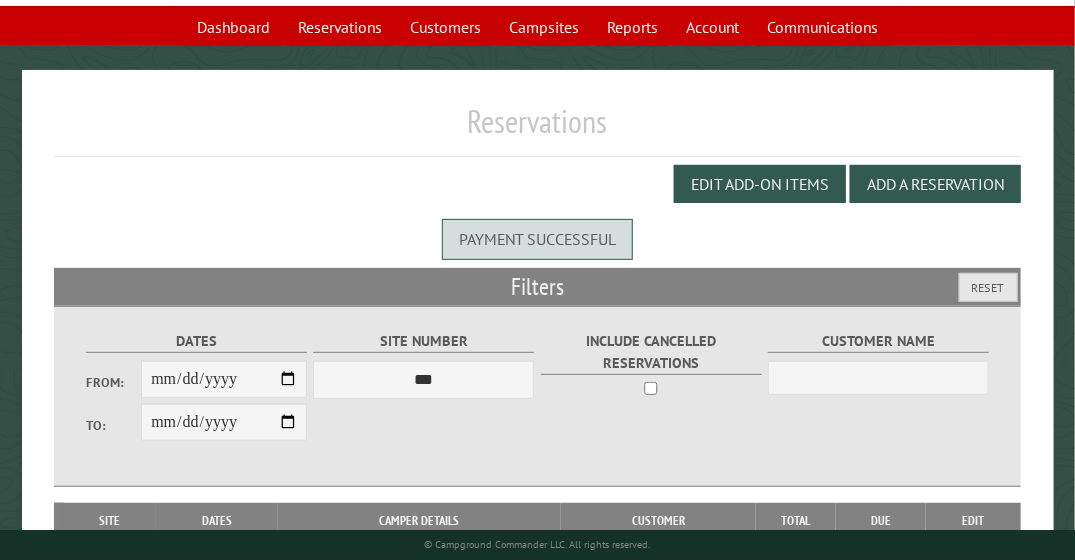 scroll, scrollTop: 212, scrollLeft: 0, axis: vertical 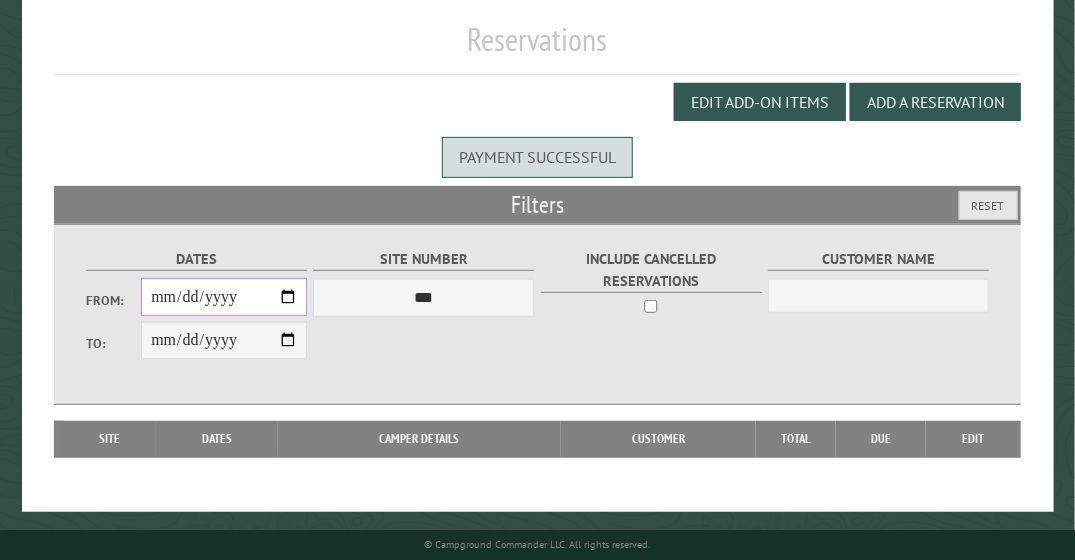 click on "From:" at bounding box center (224, 297) 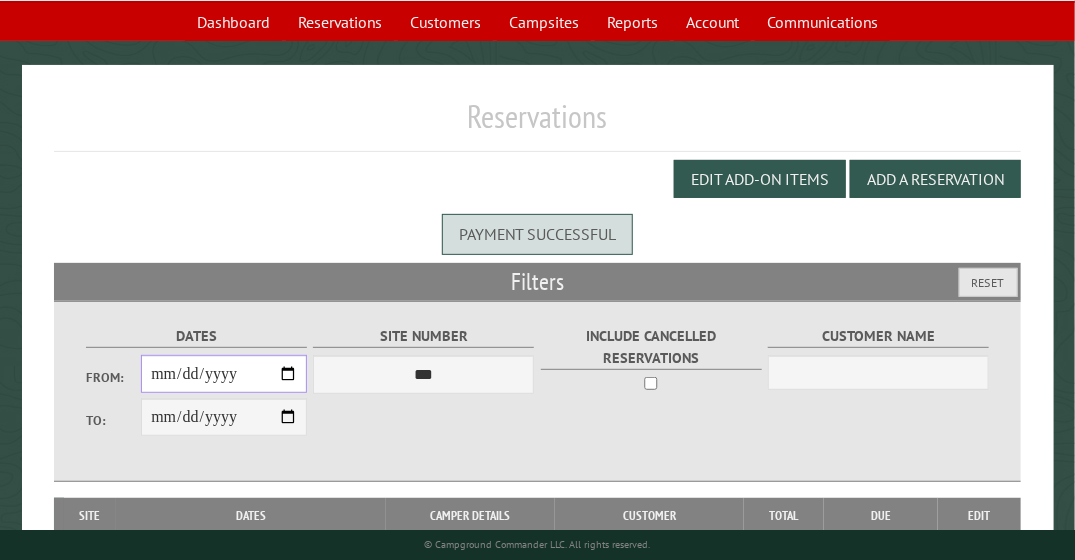 scroll, scrollTop: 141, scrollLeft: 0, axis: vertical 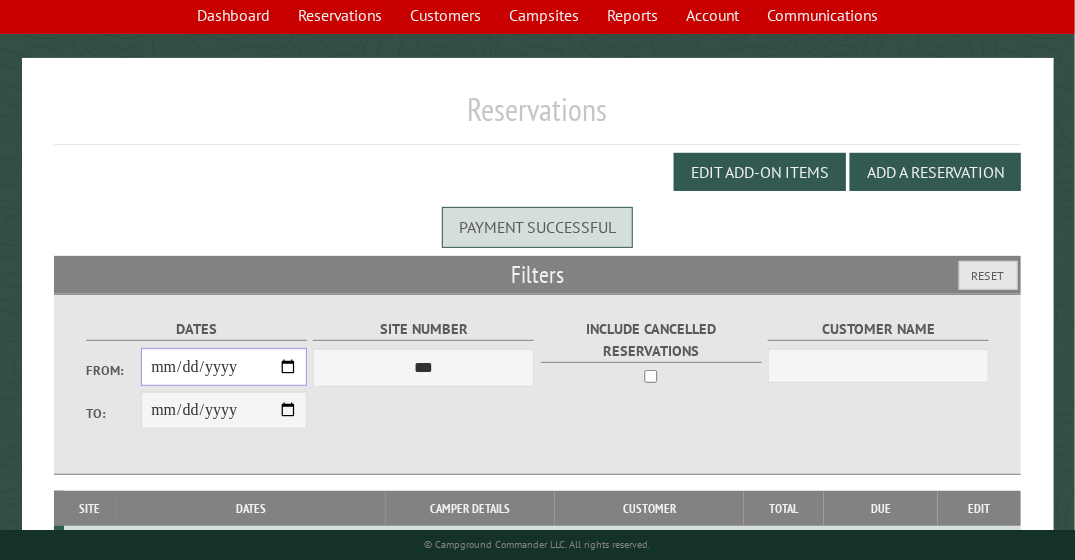 click on "**********" at bounding box center [224, 367] 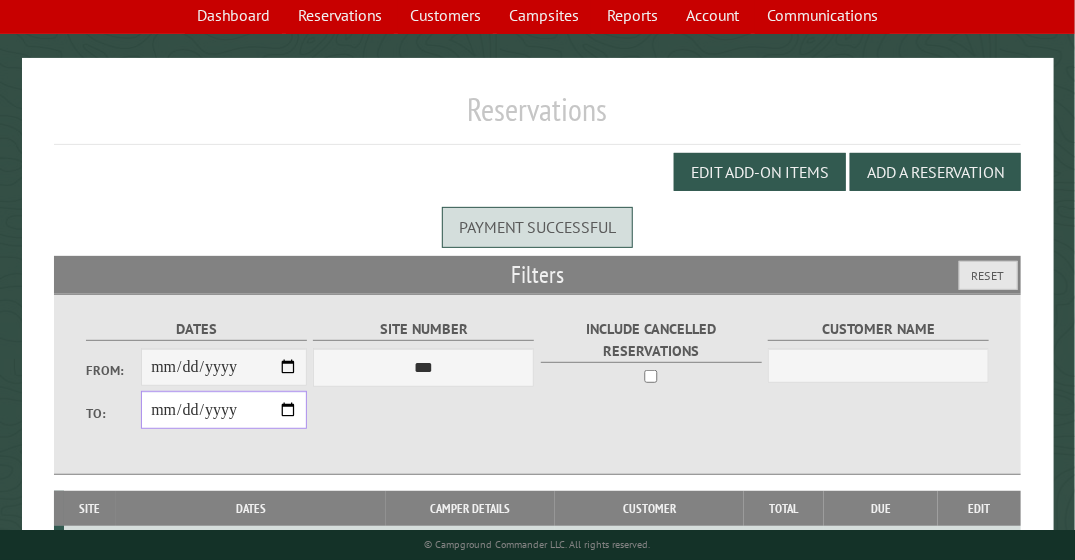 click on "**********" at bounding box center [224, 410] 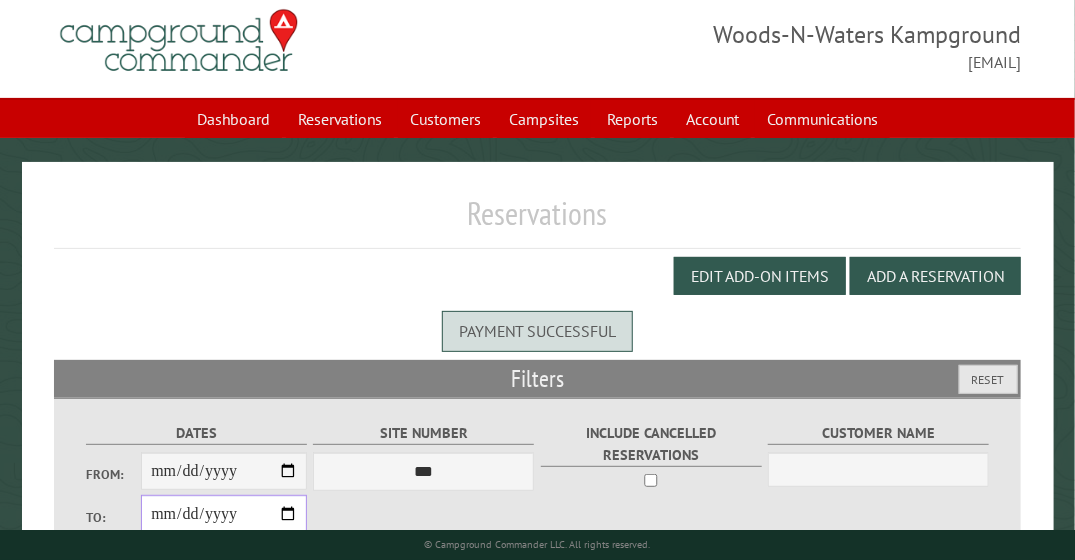 scroll, scrollTop: 0, scrollLeft: 0, axis: both 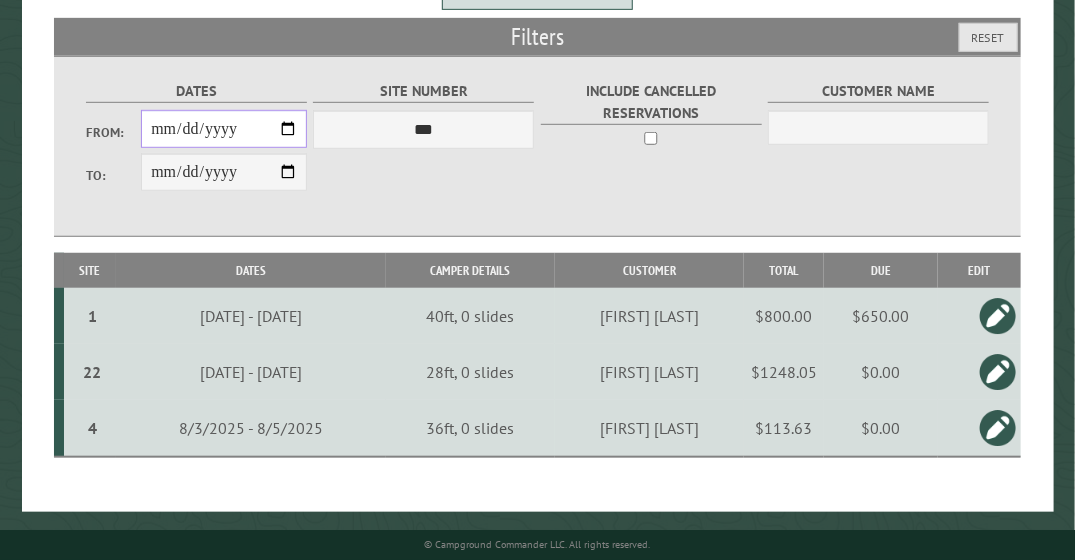 click on "**********" at bounding box center (224, 129) 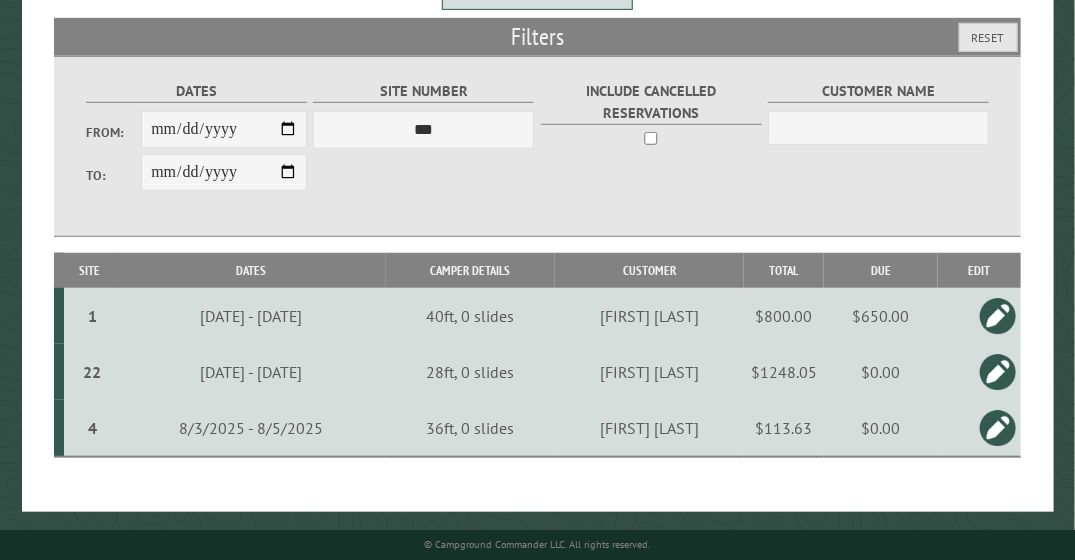 click on "**********" at bounding box center (537, 146) 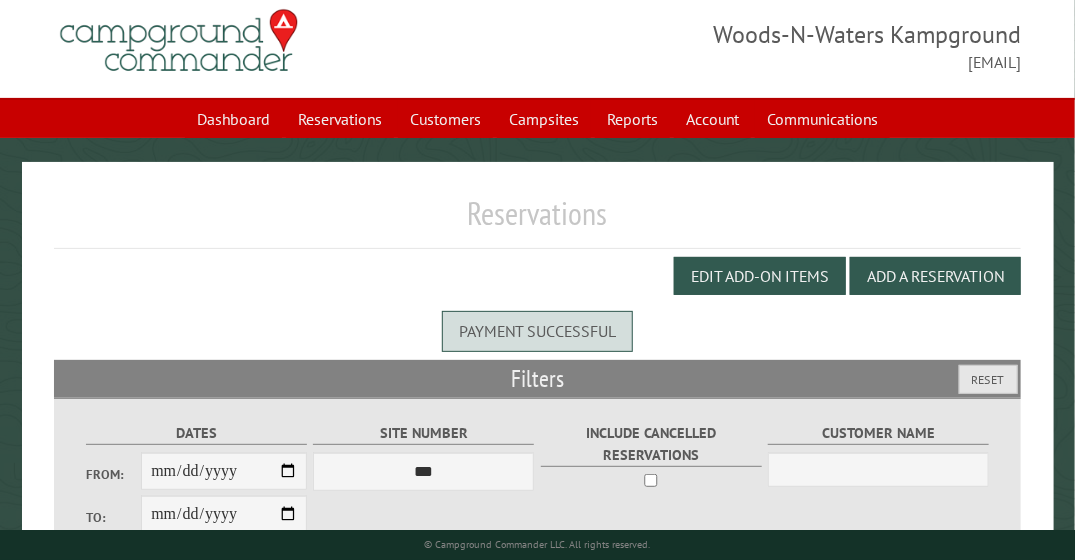 scroll, scrollTop: 30, scrollLeft: 0, axis: vertical 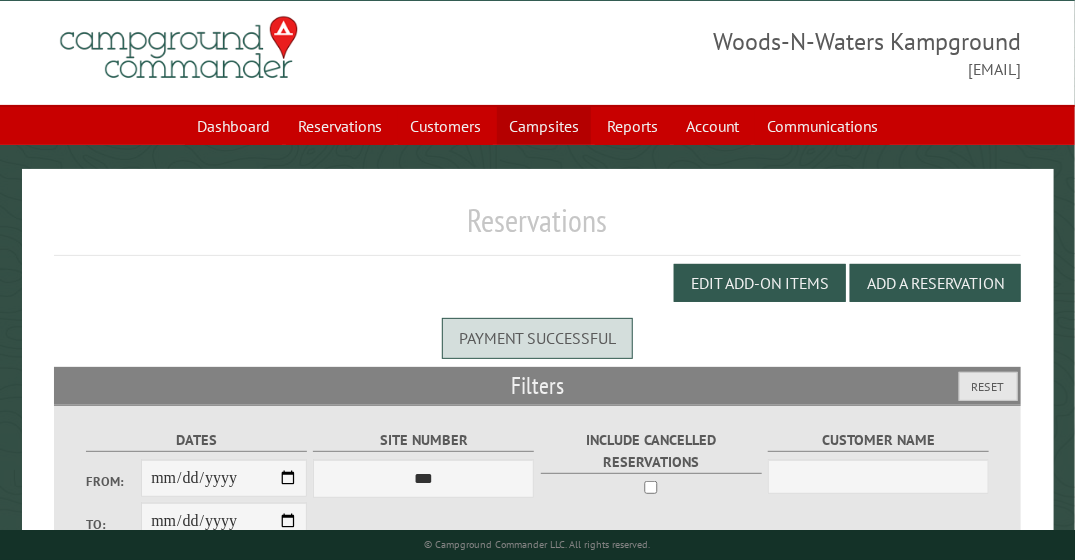 click on "Campsites" at bounding box center [544, 126] 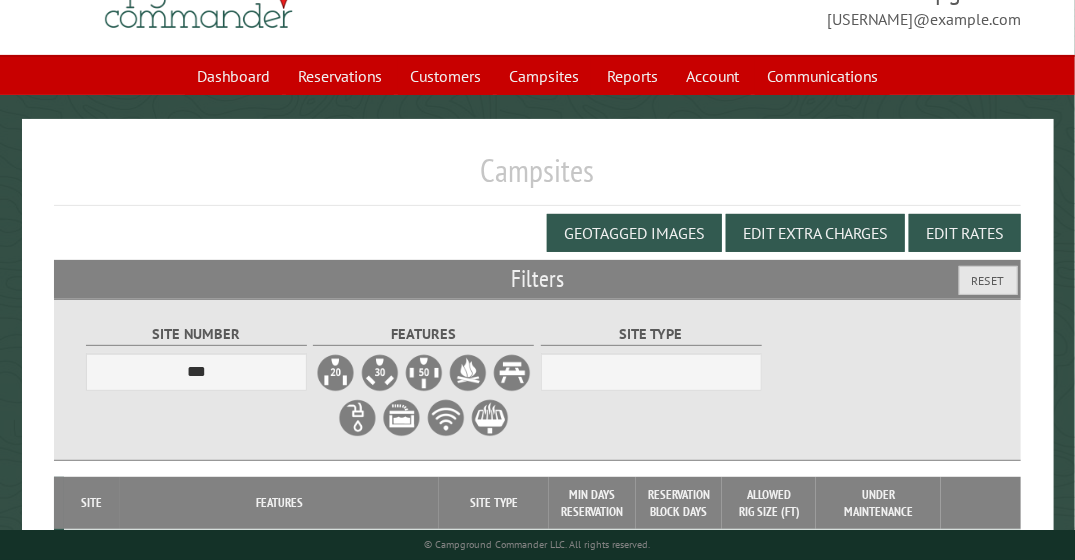 scroll, scrollTop: 0, scrollLeft: 0, axis: both 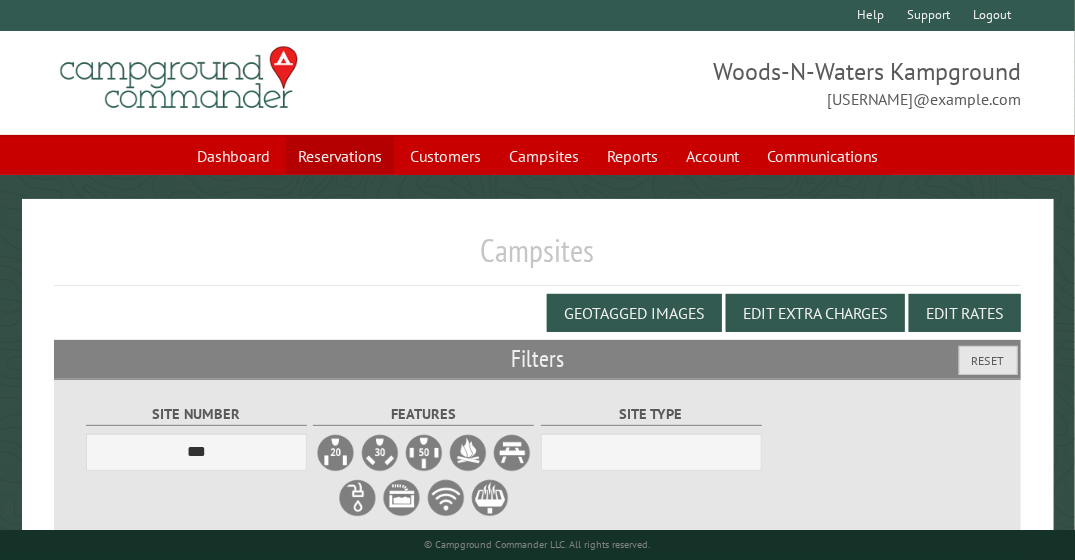 click on "Reservations" at bounding box center (340, 156) 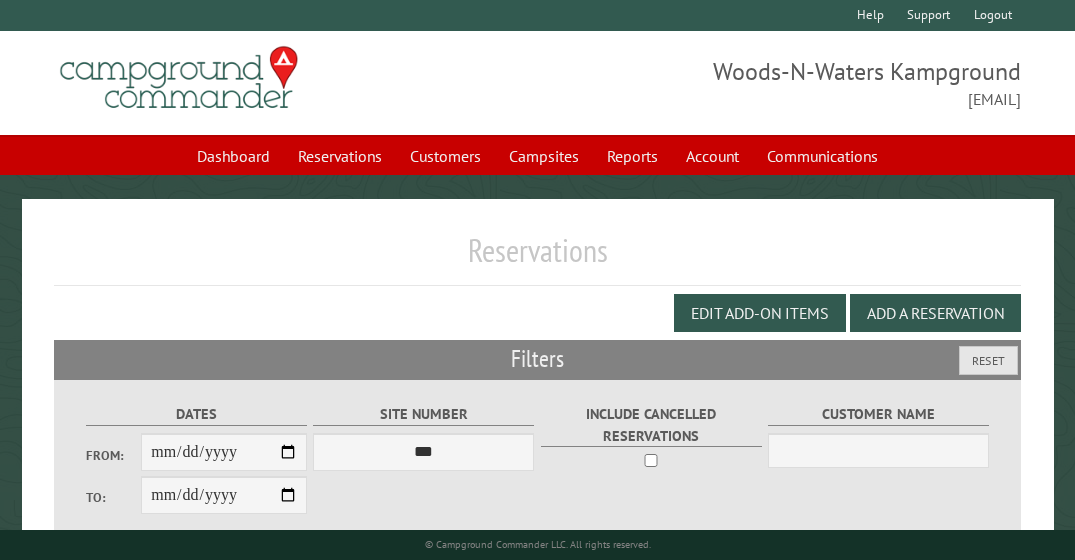 scroll, scrollTop: 0, scrollLeft: 0, axis: both 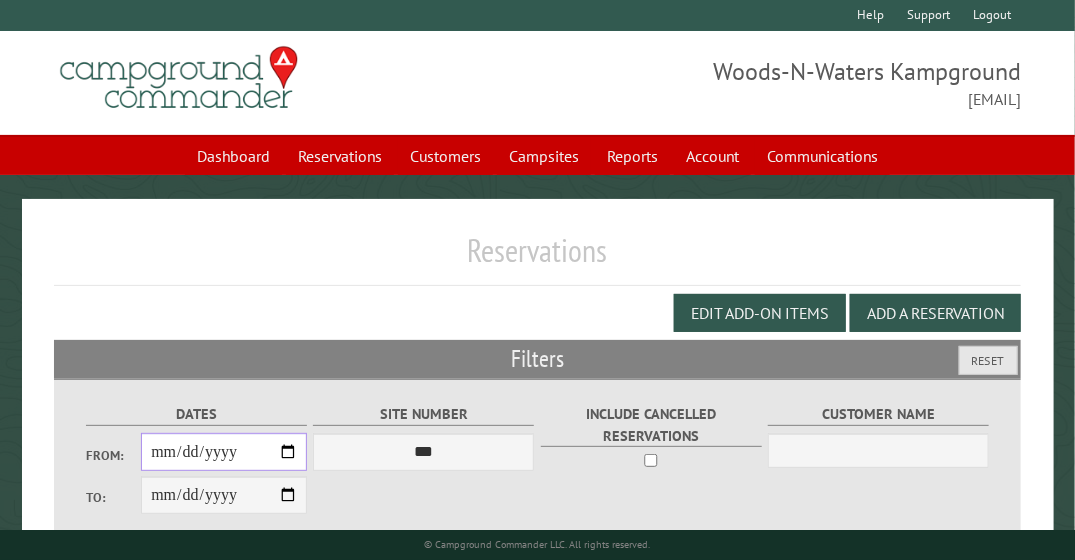 click on "From:" at bounding box center (224, 452) 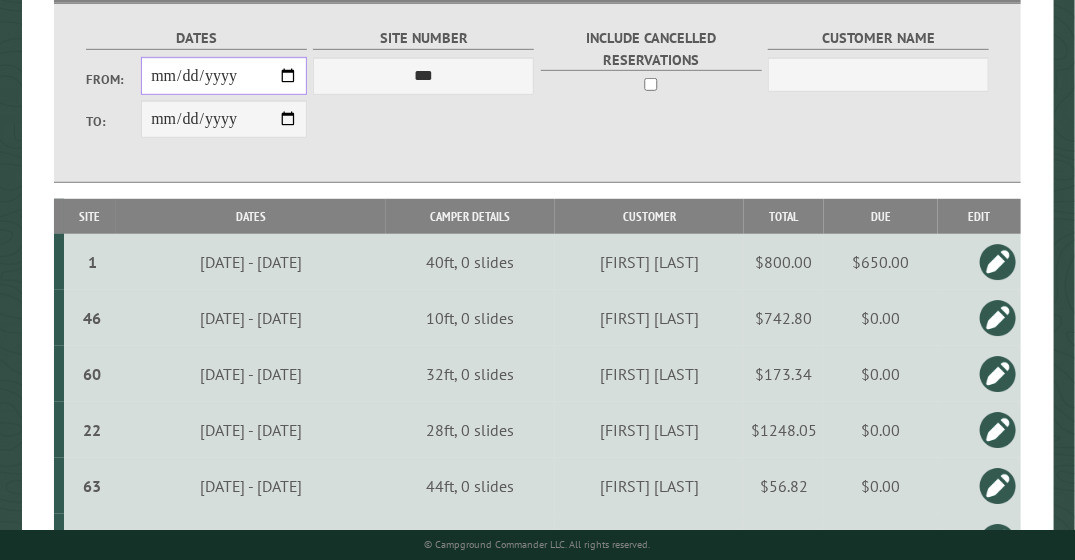 scroll, scrollTop: 354, scrollLeft: 0, axis: vertical 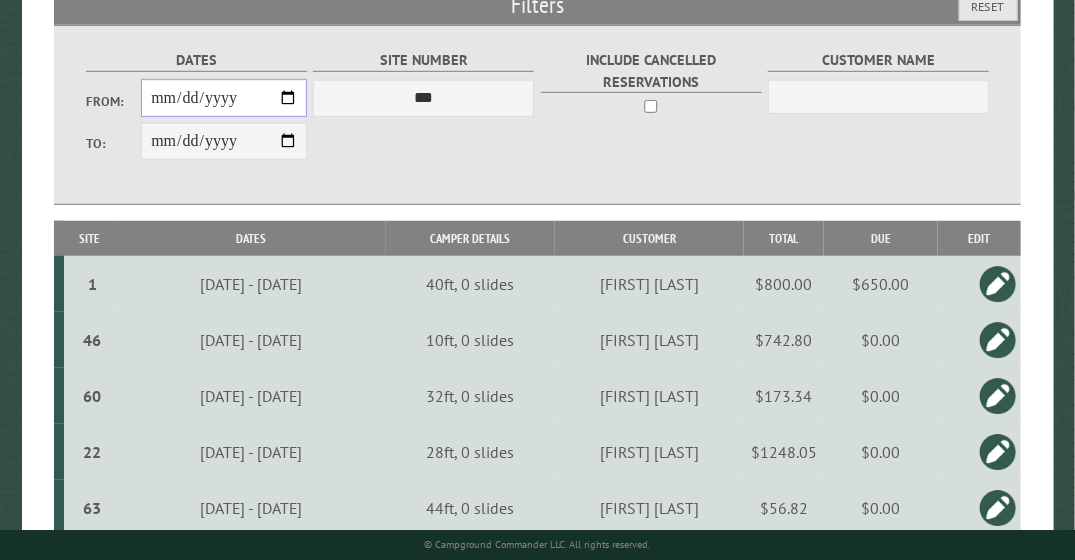 click on "**********" at bounding box center (224, 98) 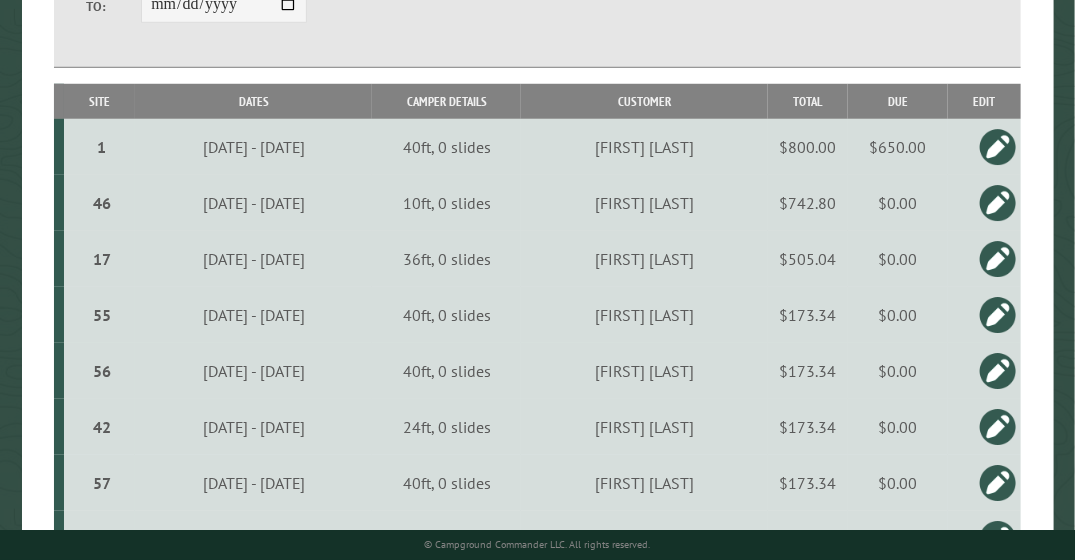 scroll, scrollTop: 0, scrollLeft: 0, axis: both 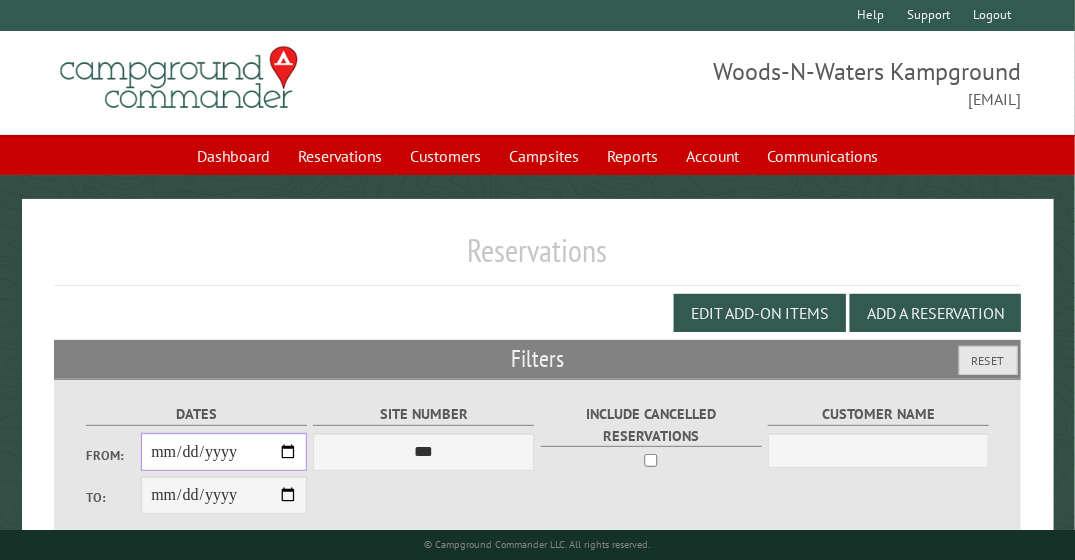 click on "**********" at bounding box center (224, 452) 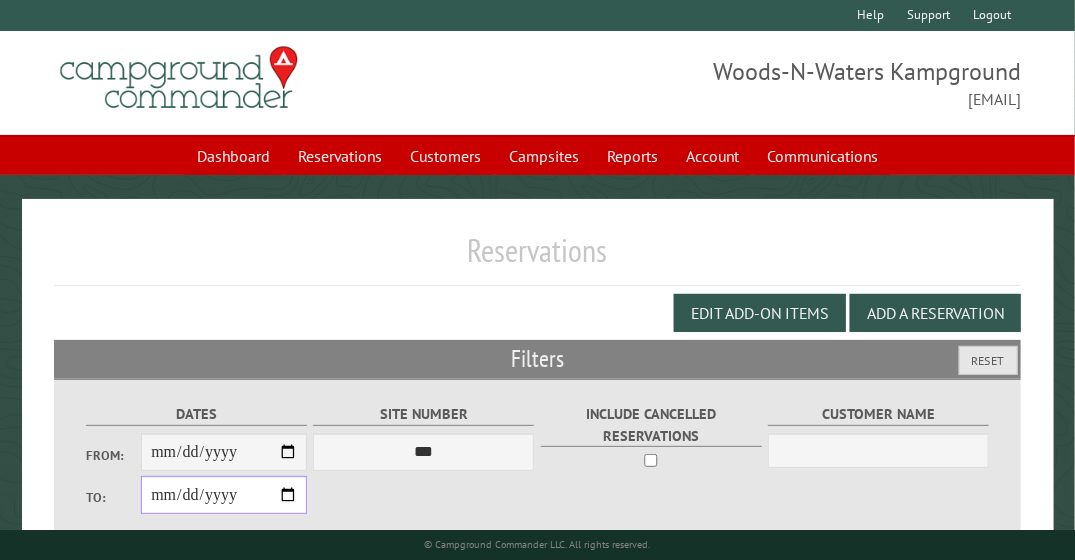 click on "**********" at bounding box center (224, 495) 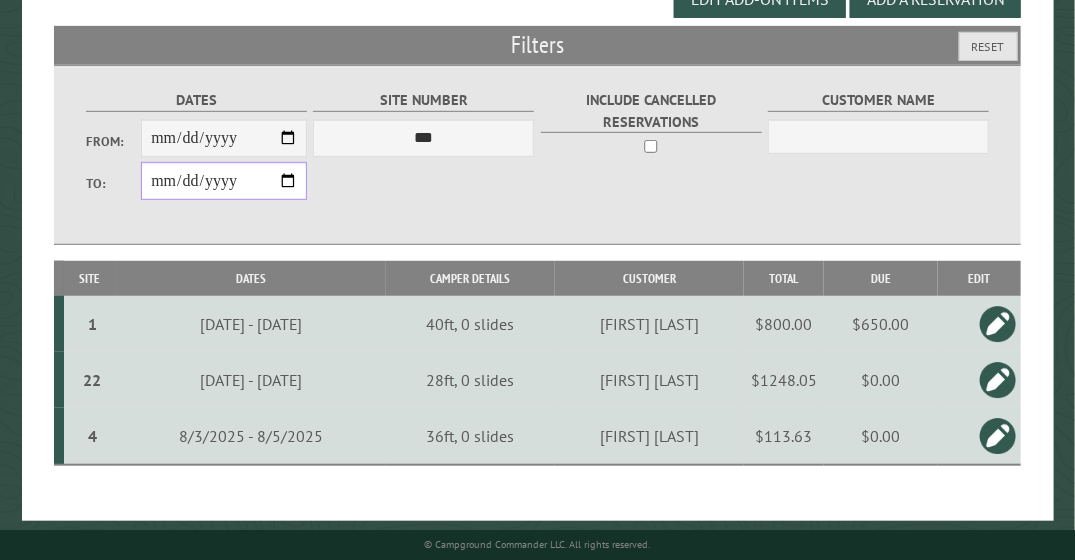 scroll, scrollTop: 325, scrollLeft: 0, axis: vertical 